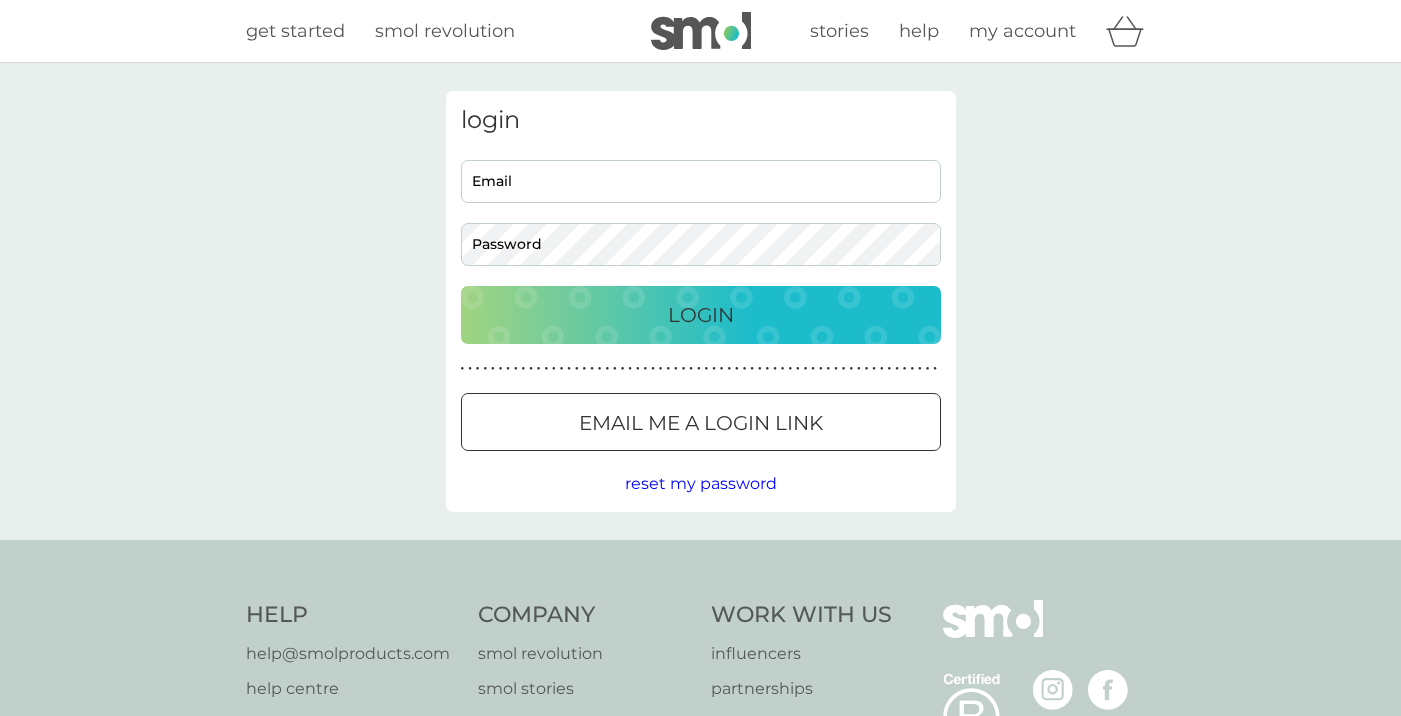 scroll, scrollTop: 0, scrollLeft: 0, axis: both 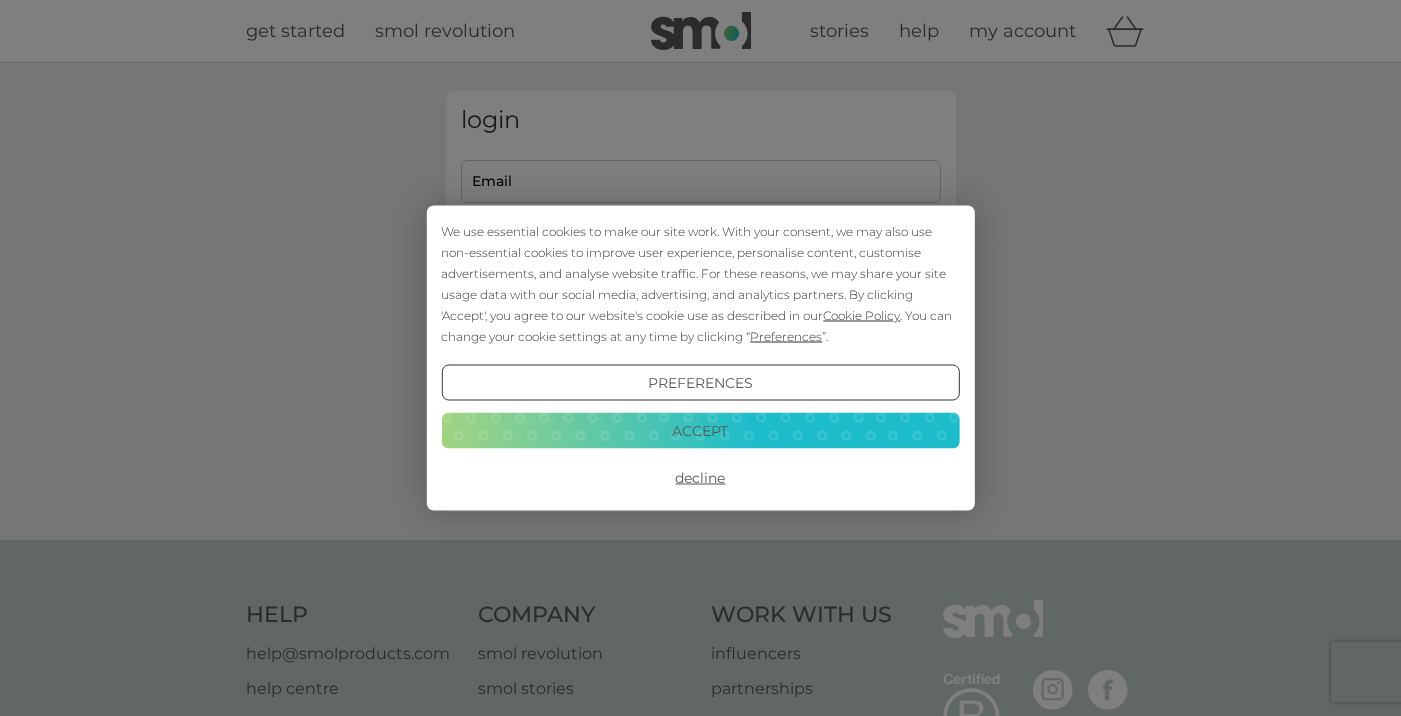 click on "We use essential cookies to make our site work. With your consent, we may also use non-essential cookies to improve user experience, personalise content, customise advertisements, and analyse website traffic. For these reasons, we may share your site usage data with our social media, advertising, and analytics partners. By clicking 'Accept', you agree to our website's cookie use as described in our  Cookie Policy . You can change your cookie settings at any time by clicking “ Preferences ”. Preferences Decline Accept" at bounding box center [700, 358] 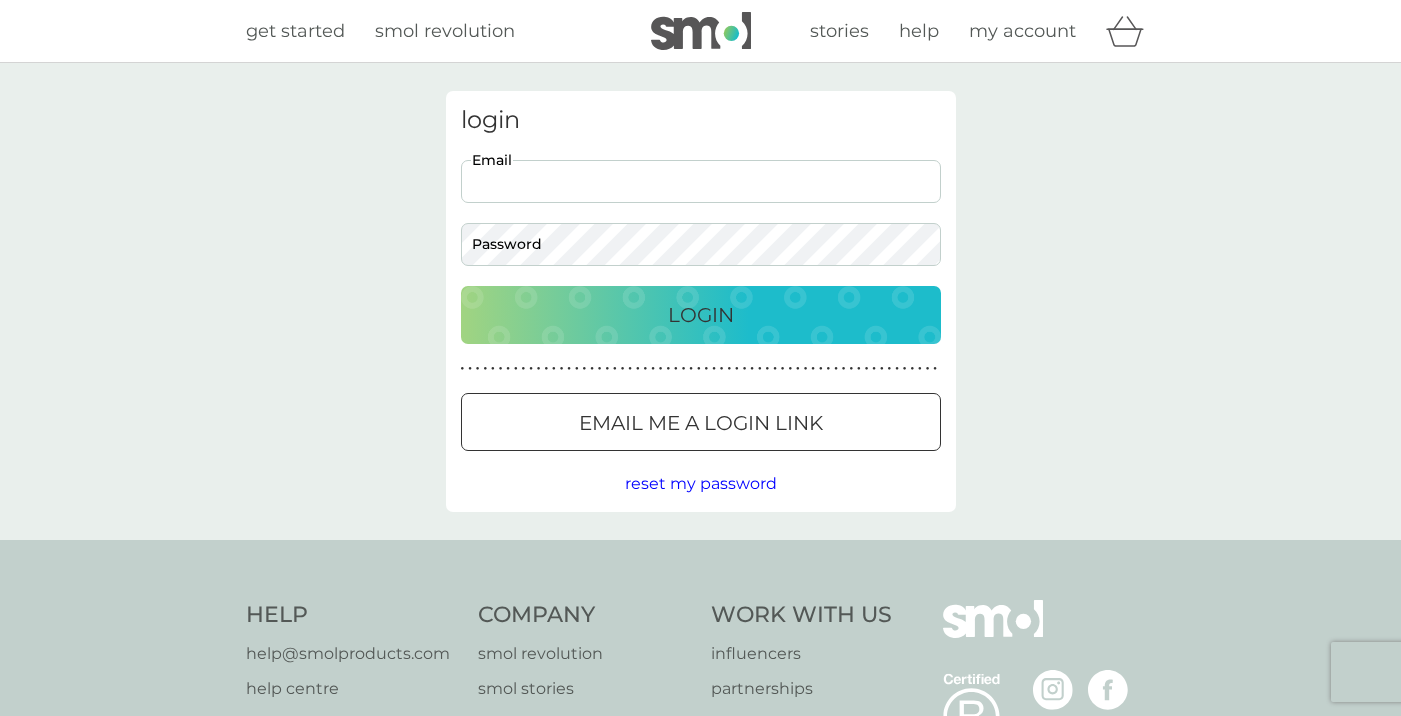 scroll, scrollTop: 0, scrollLeft: 0, axis: both 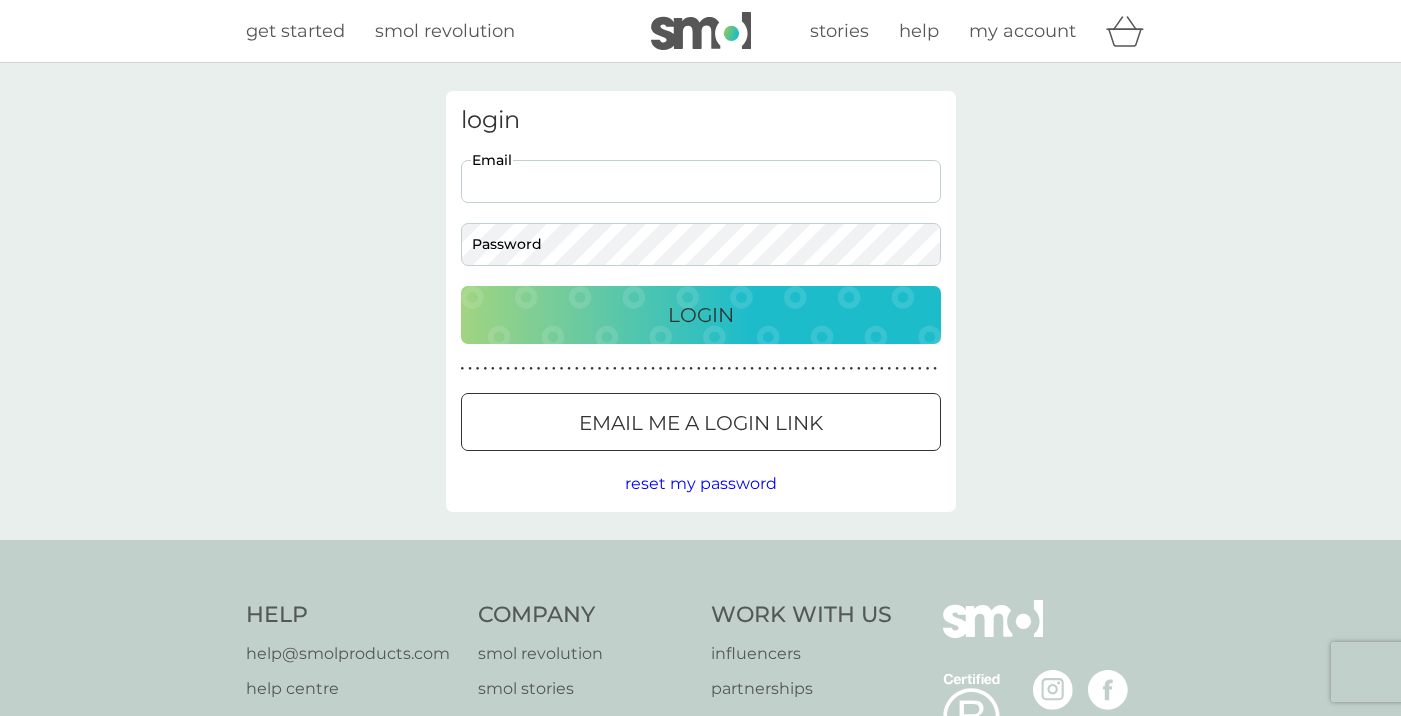 type on "[EMAIL]" 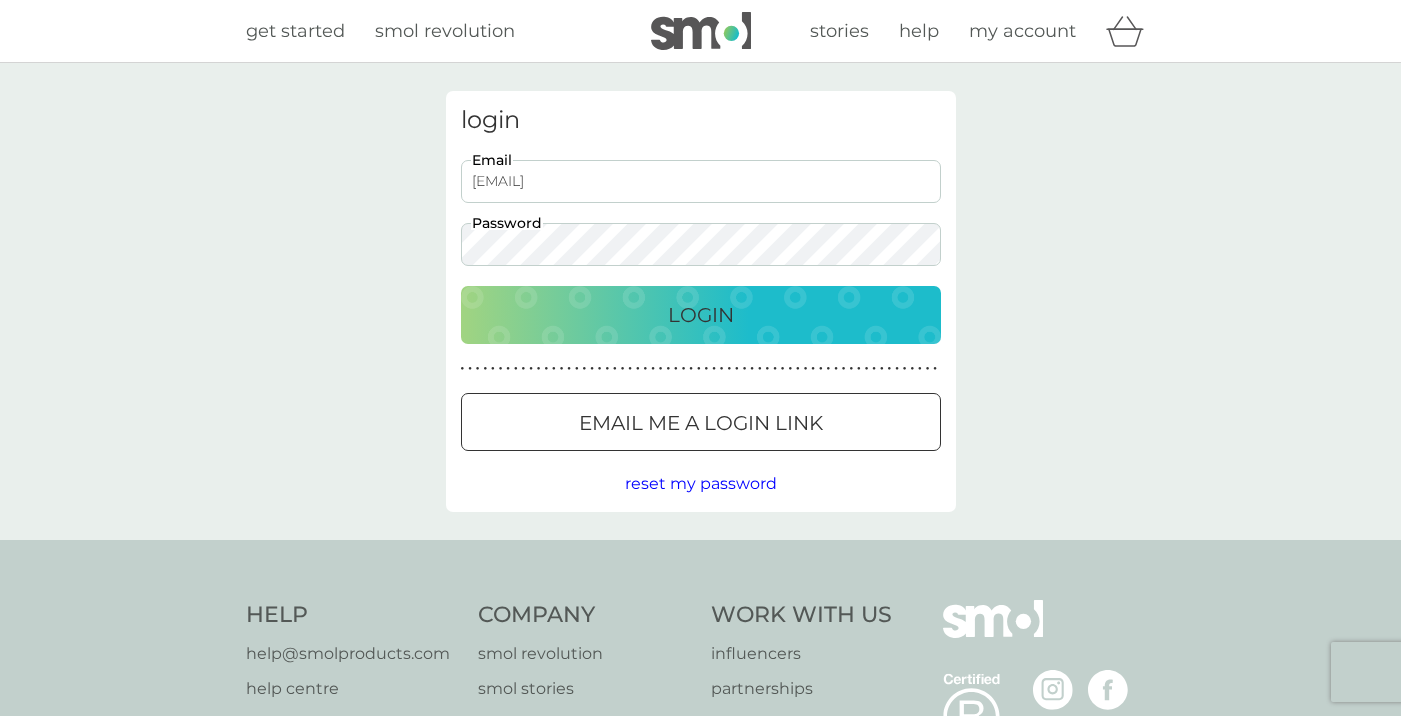 click on "Email me a login link" at bounding box center (701, 423) 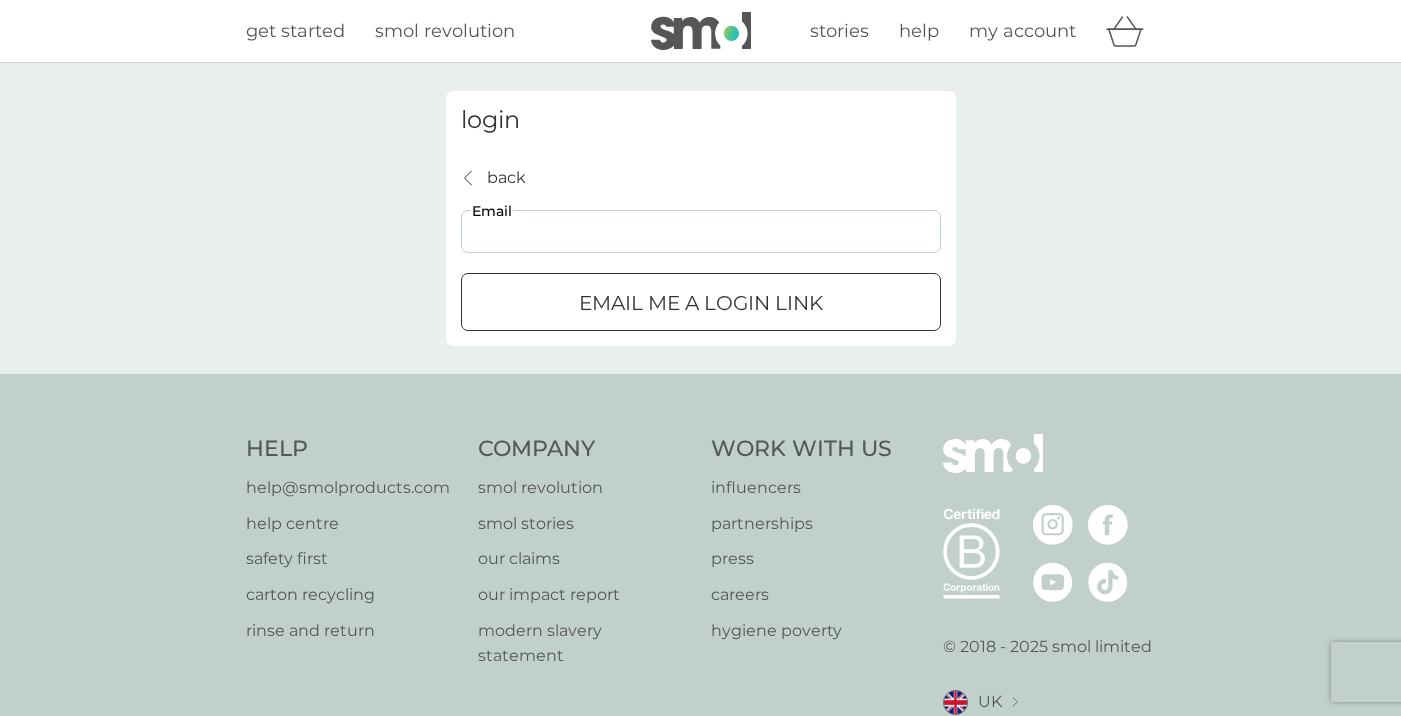 type on "[EMAIL]" 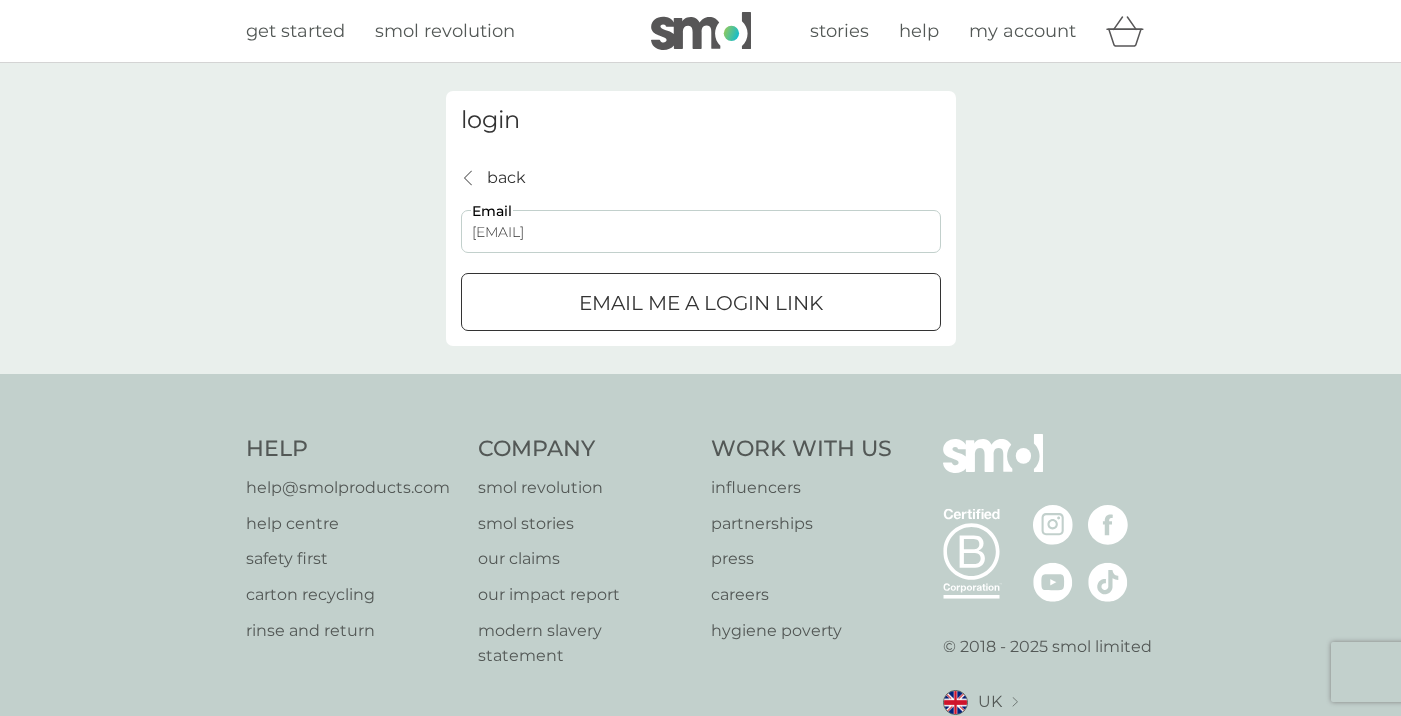 click on "Email me a login link" at bounding box center (701, 303) 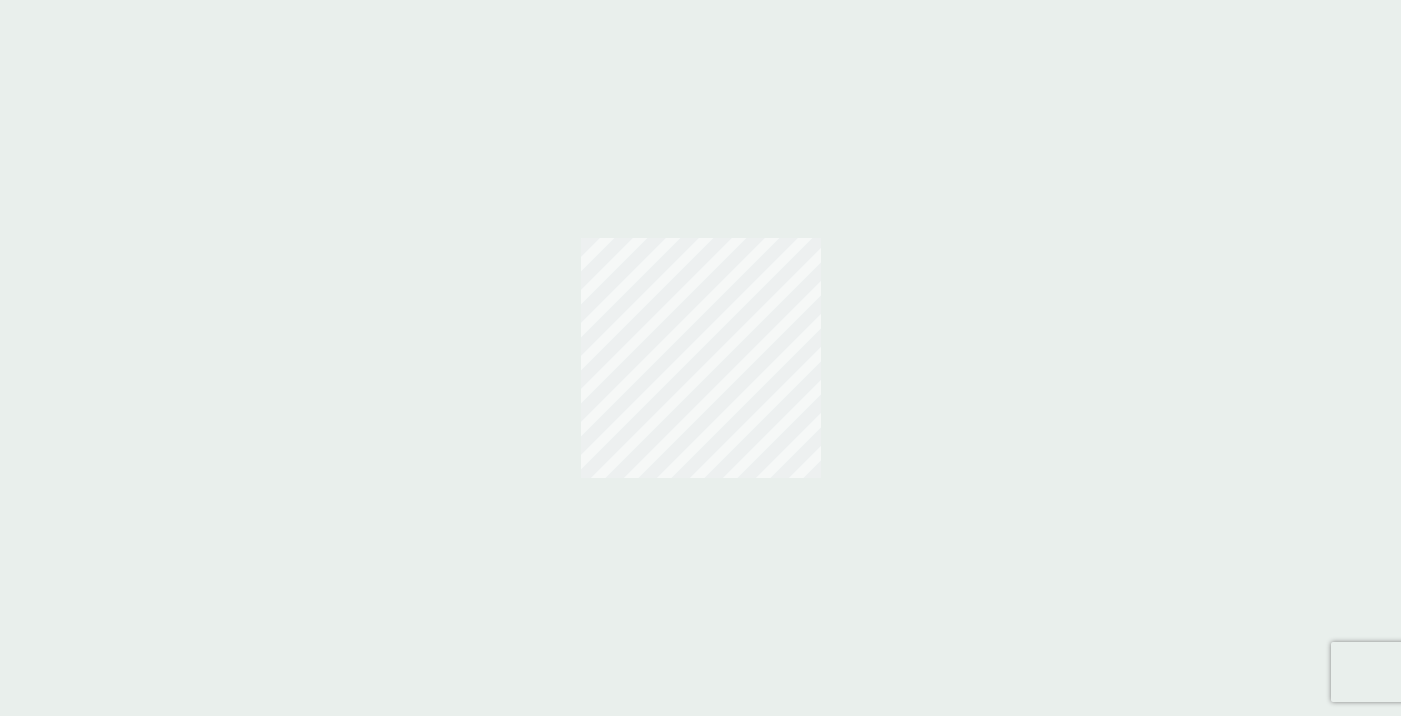 scroll, scrollTop: 0, scrollLeft: 0, axis: both 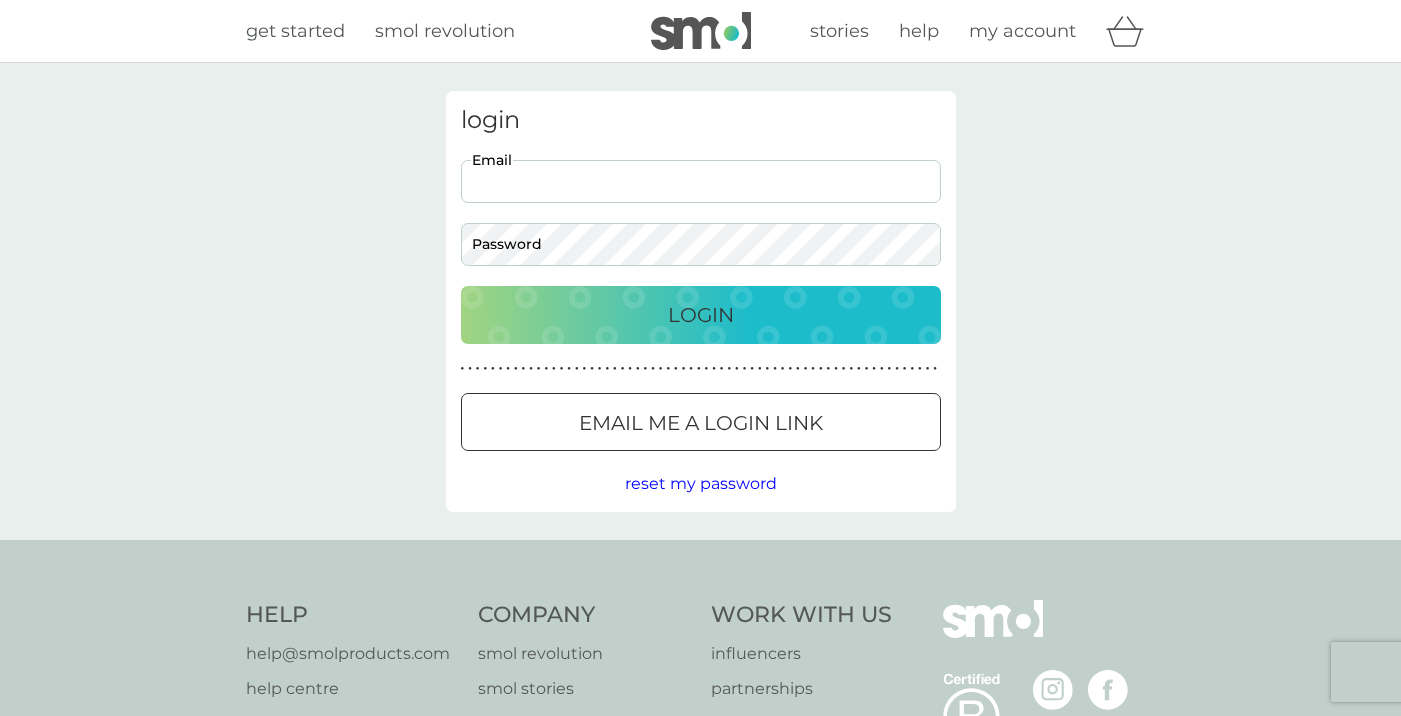 type on "[EMAIL]" 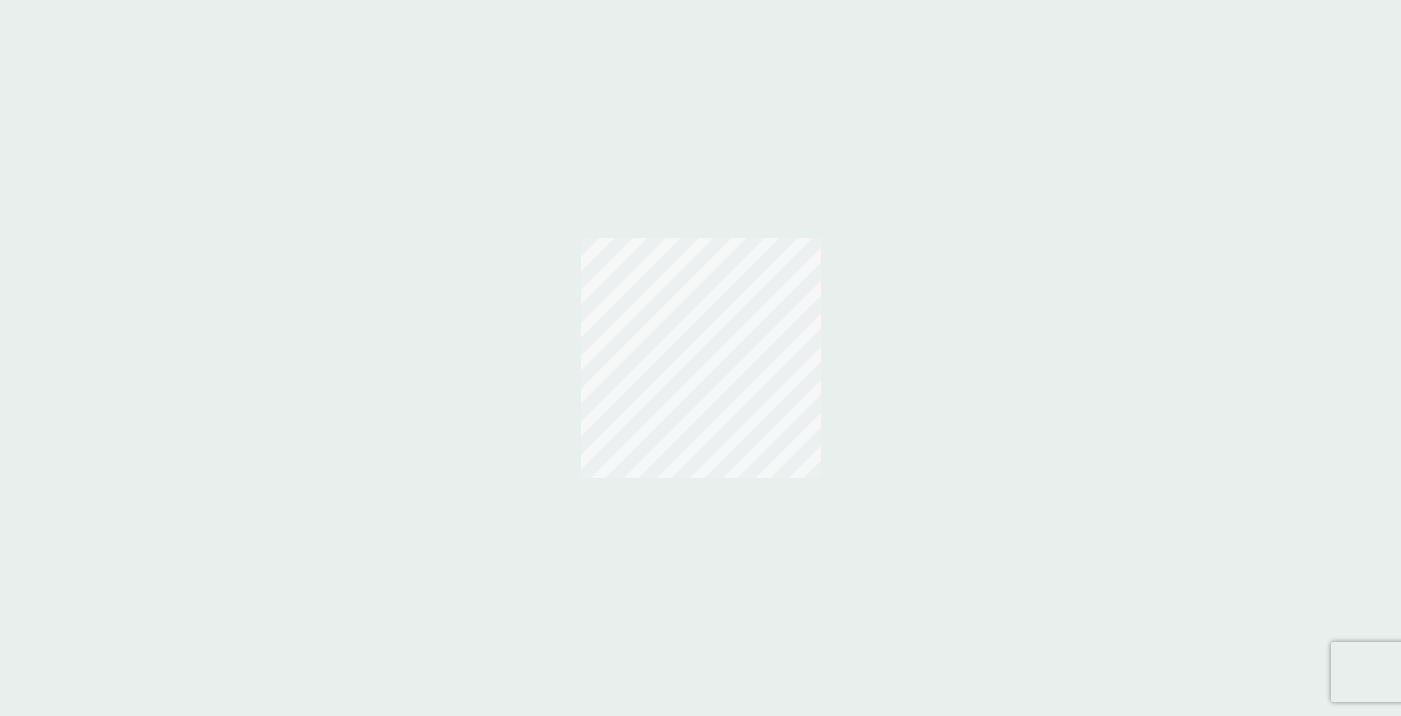 scroll, scrollTop: 0, scrollLeft: 0, axis: both 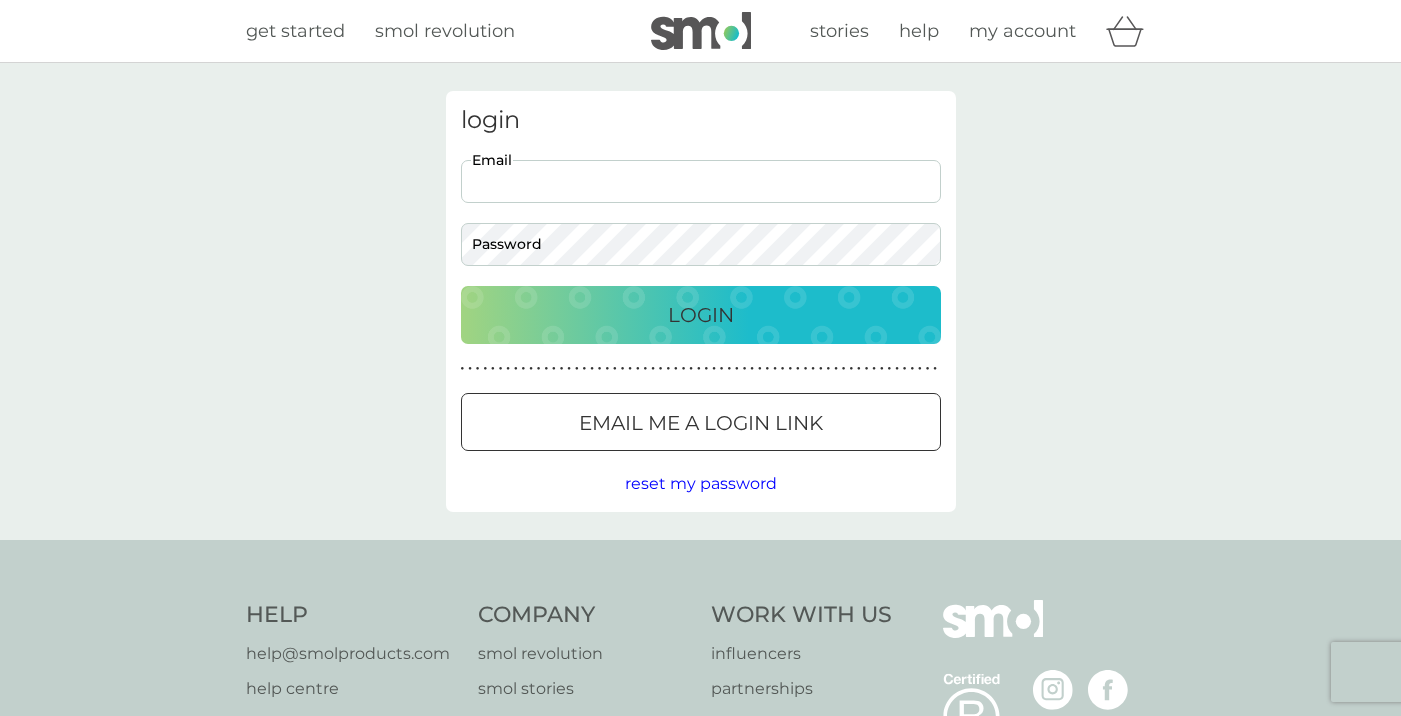 type on "[EMAIL]" 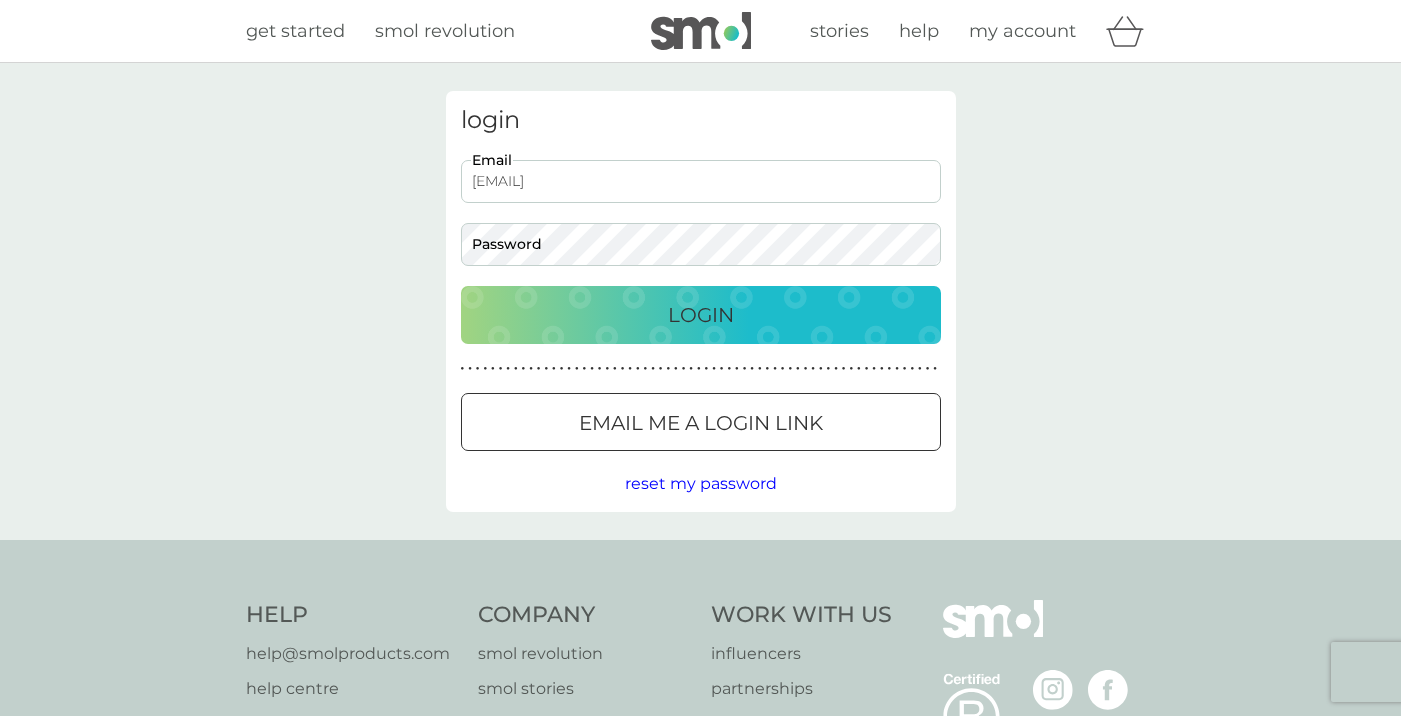 click on "Login" at bounding box center (701, 315) 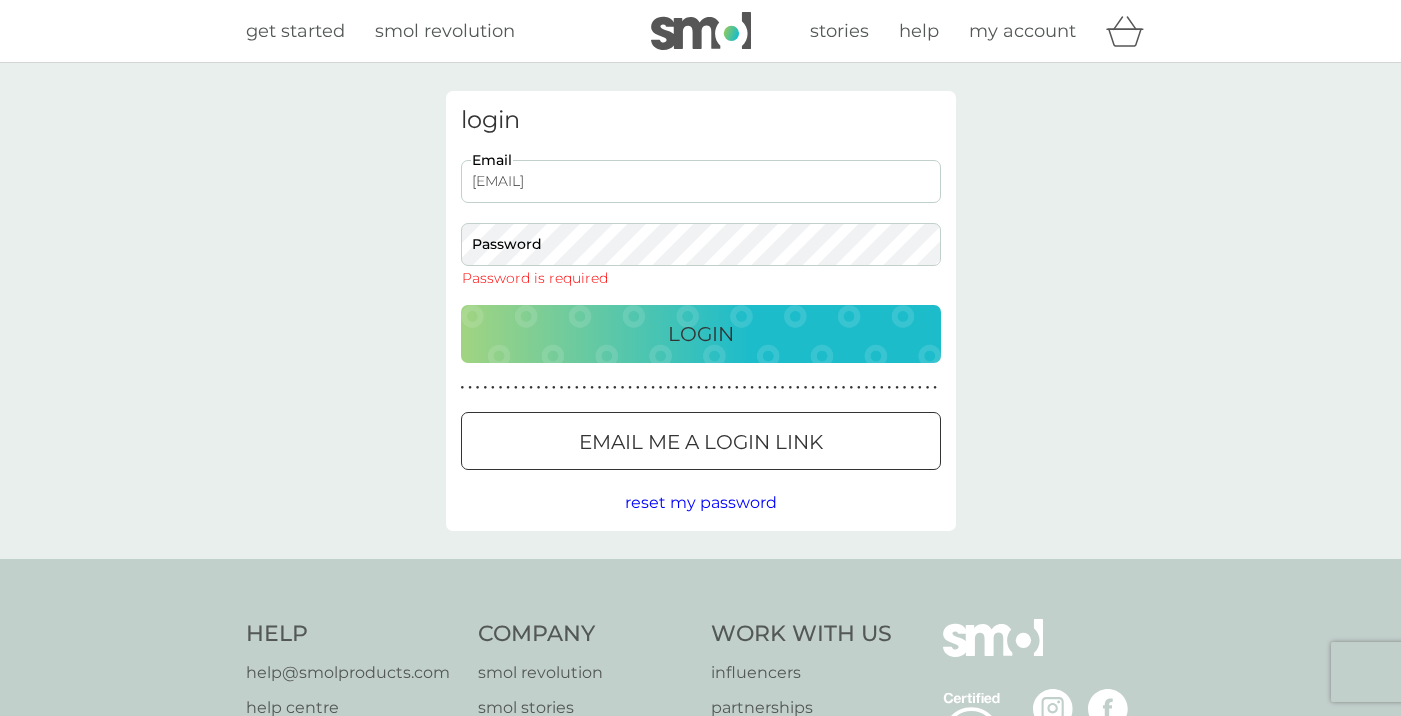click on "Email me a login link" at bounding box center [701, 442] 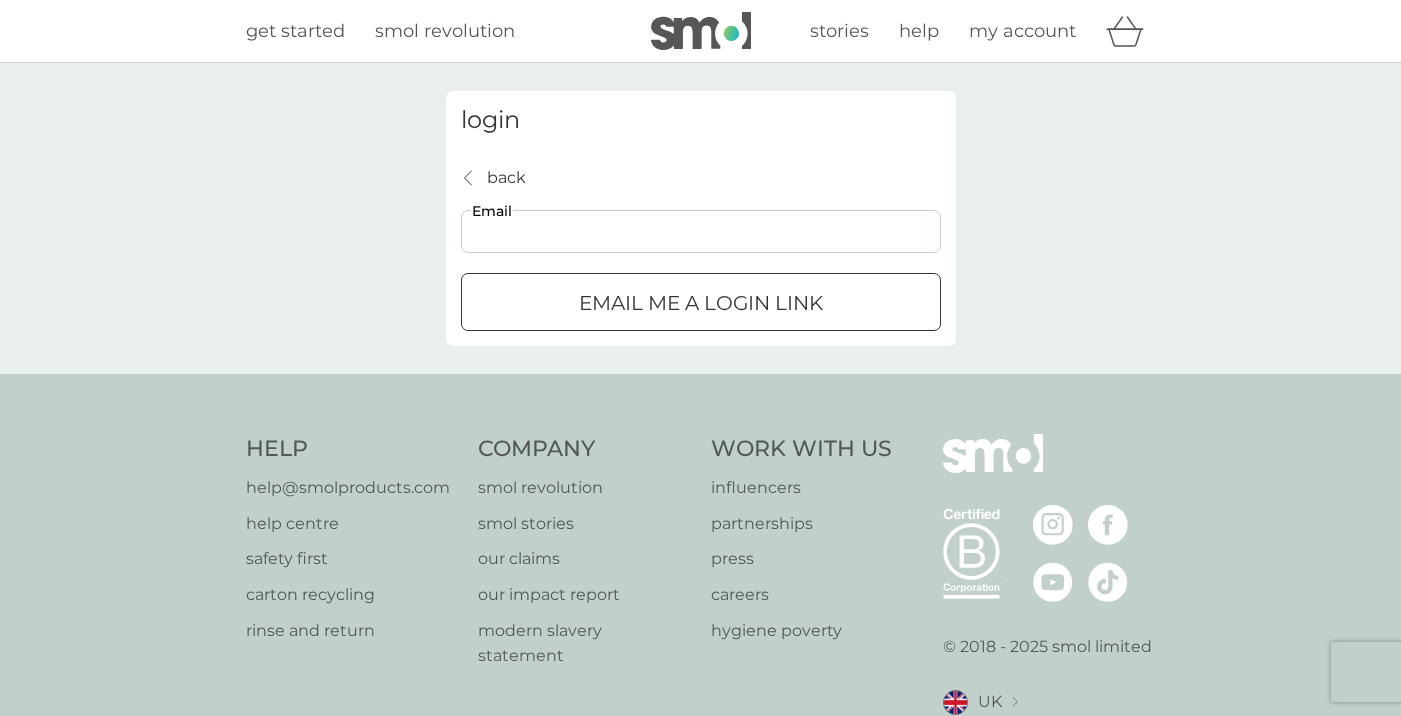 type on "[EMAIL]" 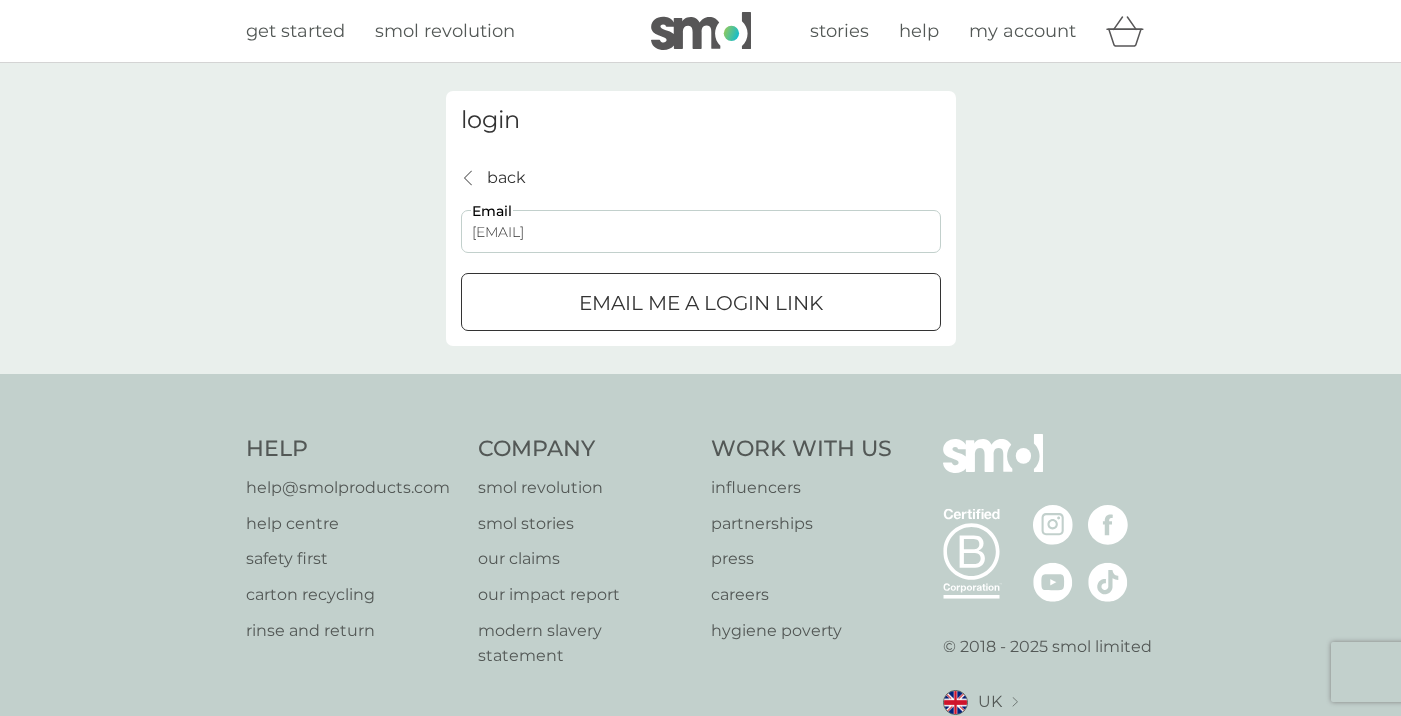 click on "Email me a login link" at bounding box center (701, 303) 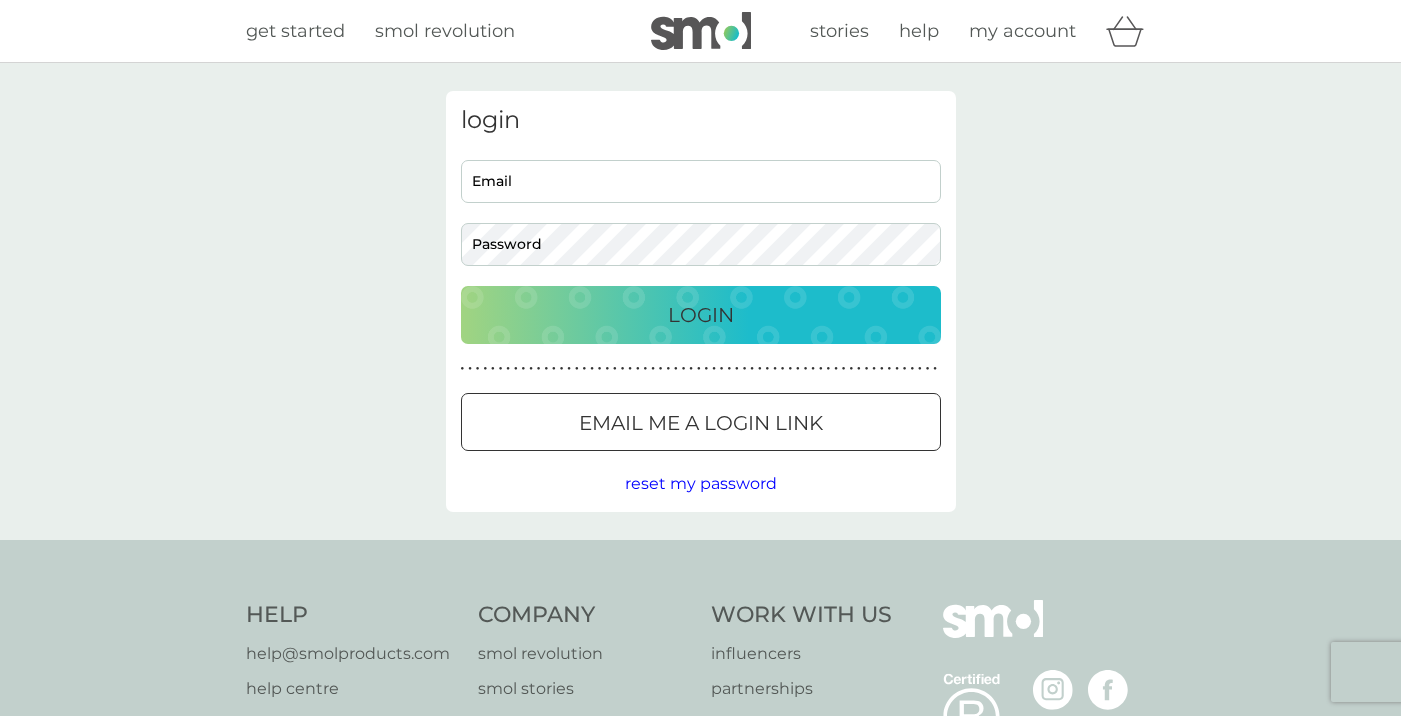 scroll, scrollTop: 0, scrollLeft: 0, axis: both 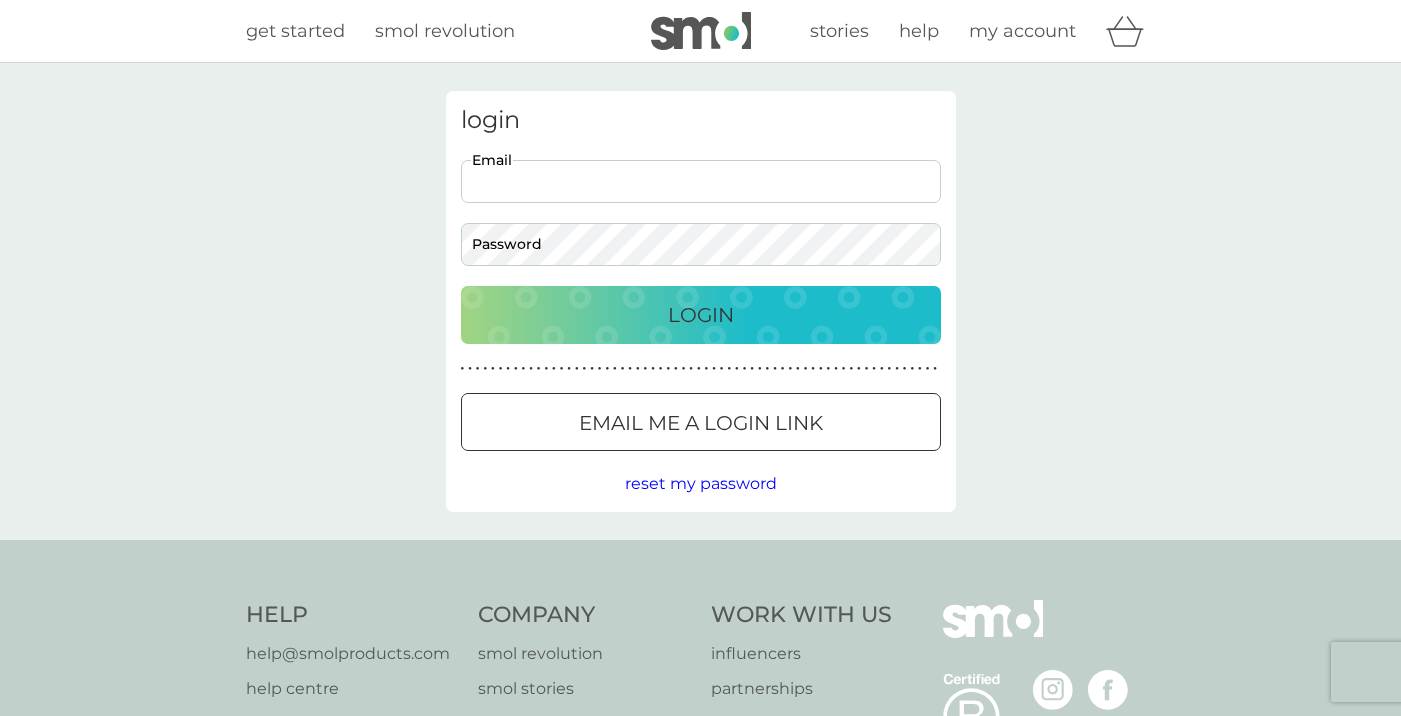 type on "[EMAIL]" 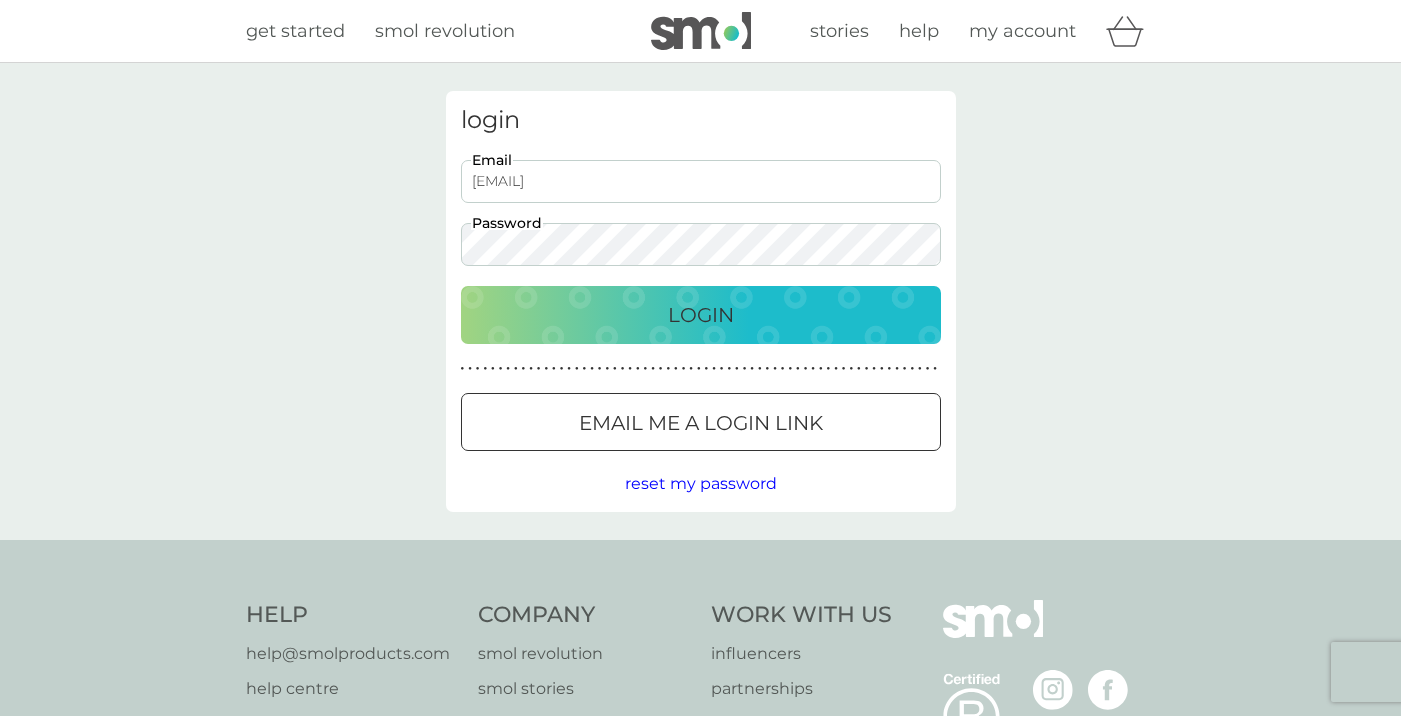 click on "reset my password" at bounding box center (701, 483) 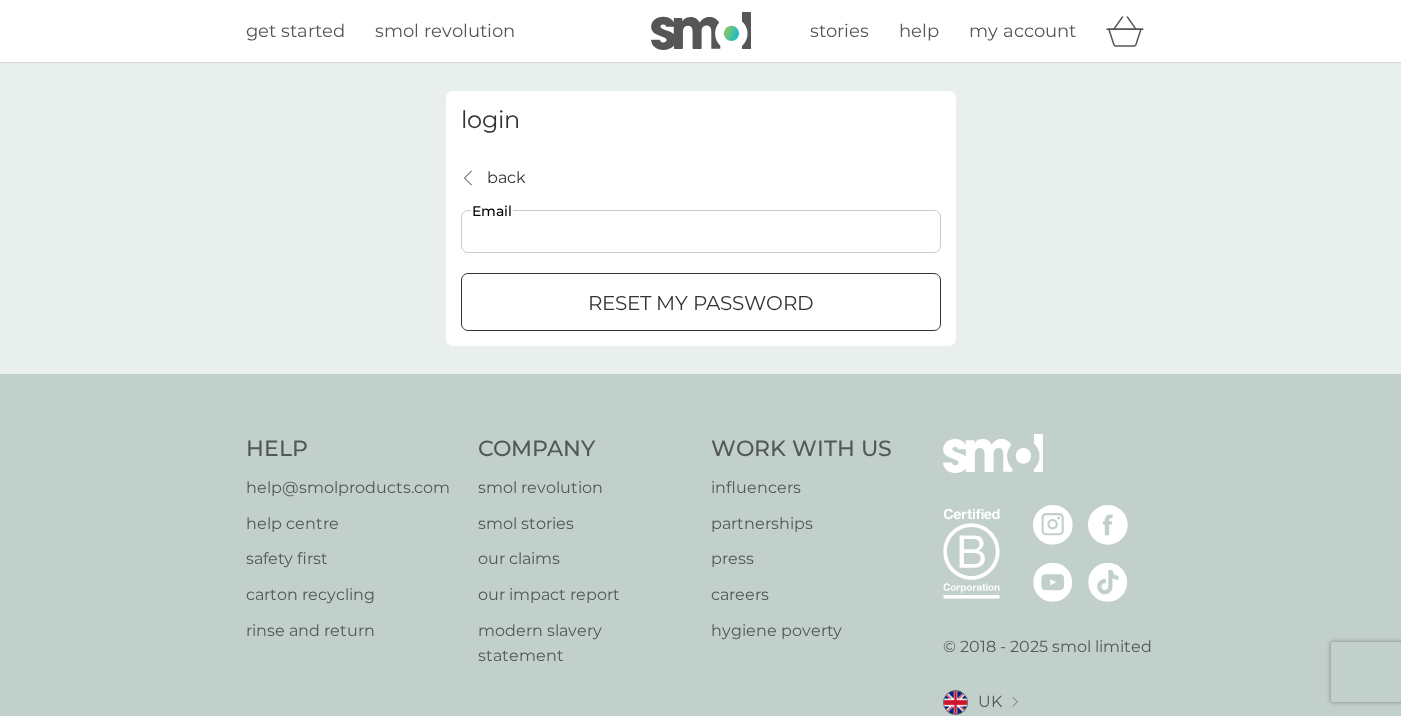 type on "[EMAIL]" 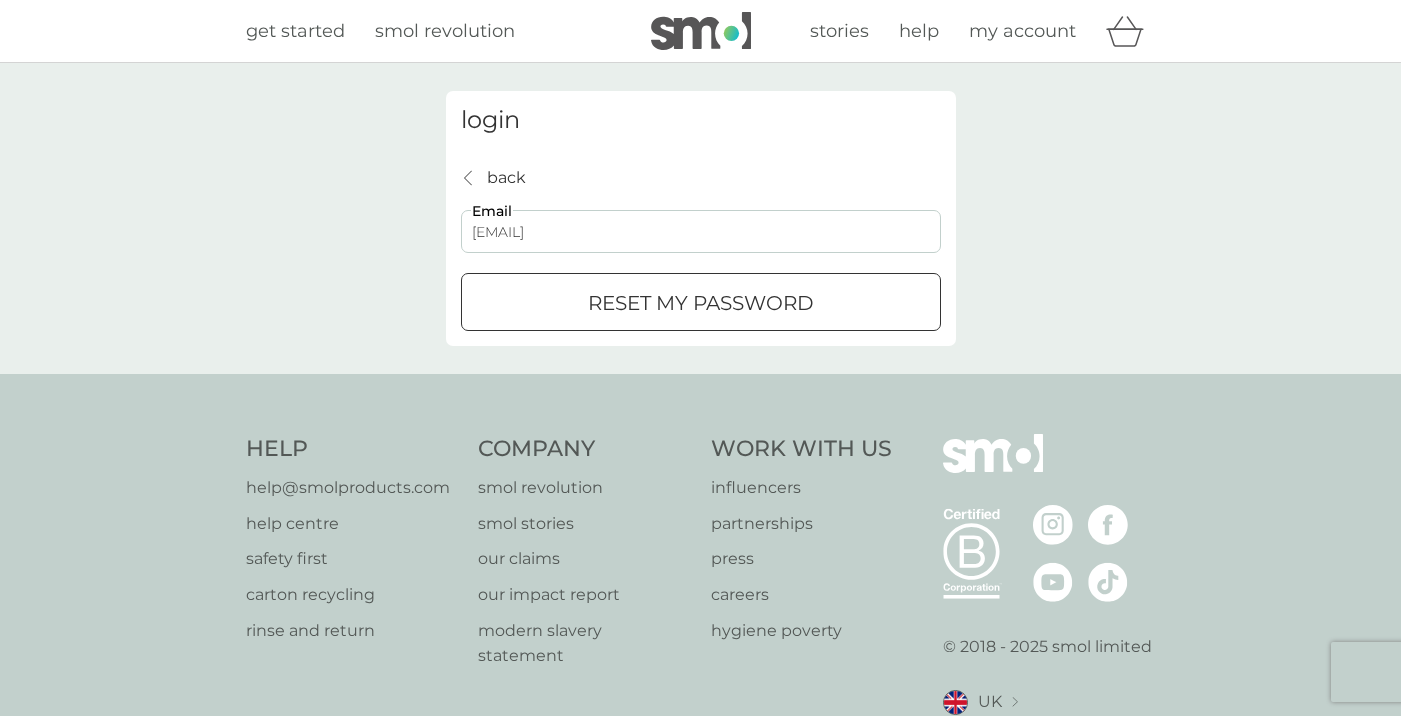 click on "reset my password" at bounding box center [701, 303] 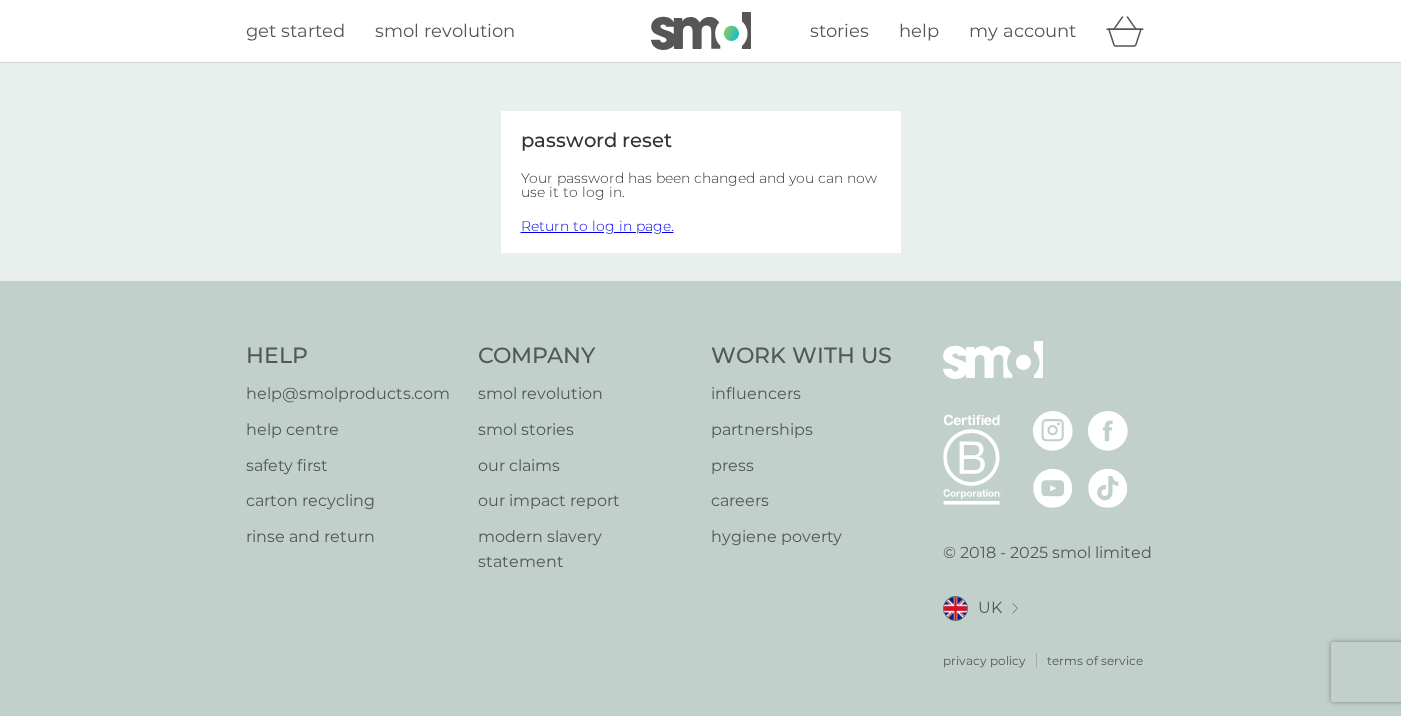 scroll, scrollTop: 0, scrollLeft: 0, axis: both 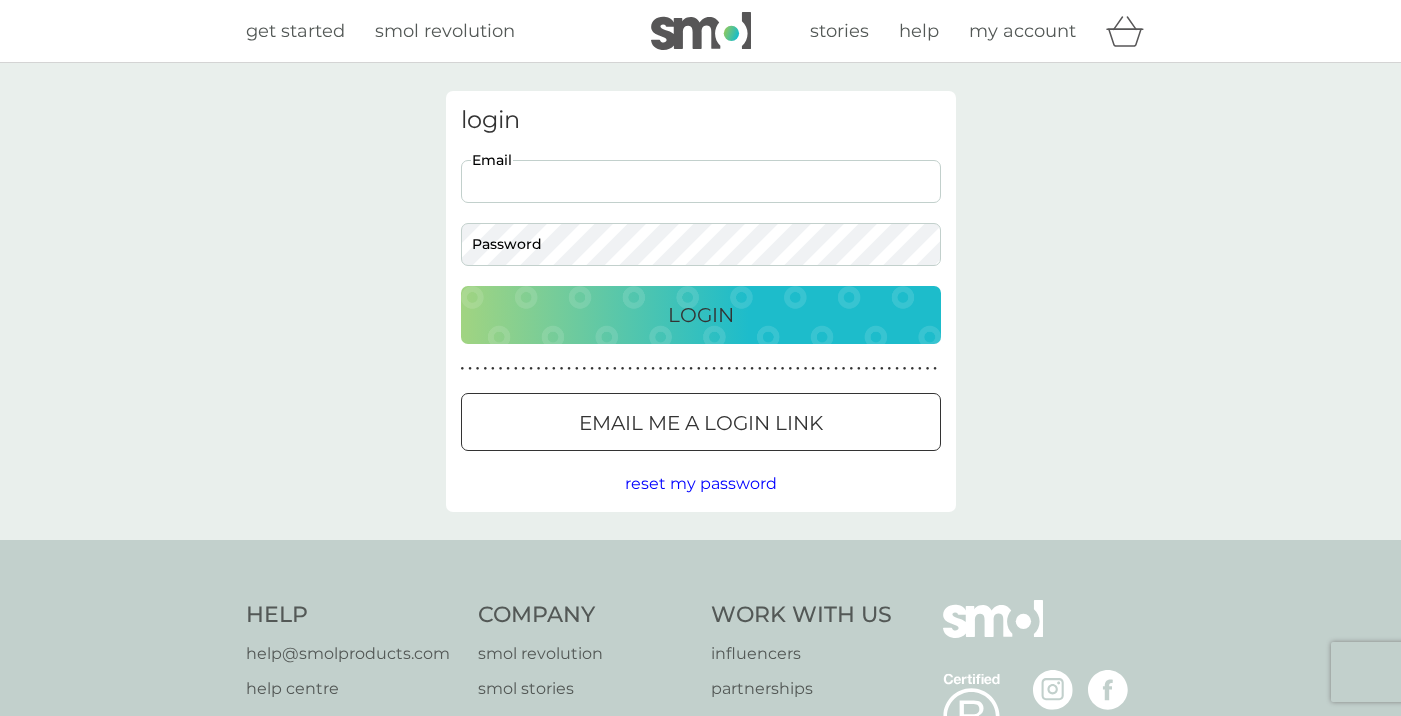 type on "[EMAIL]" 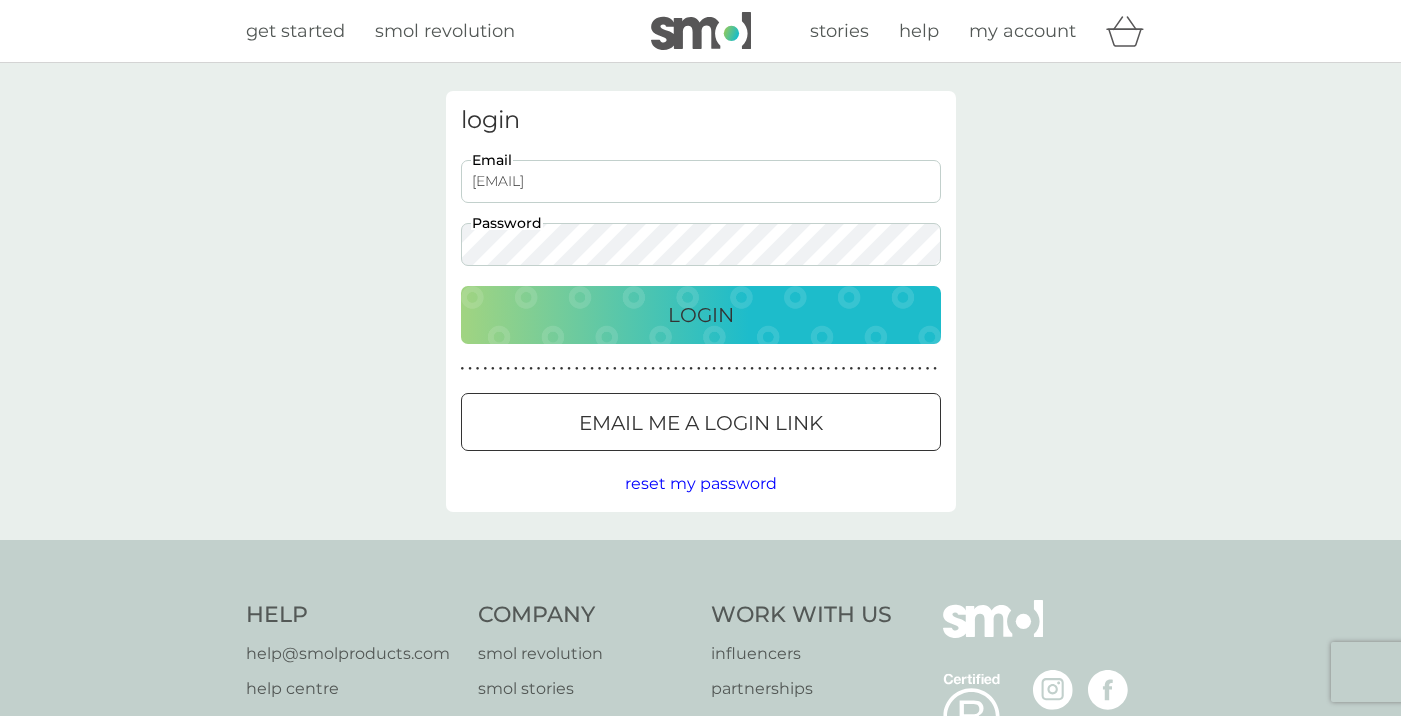 click on "Login" at bounding box center [701, 315] 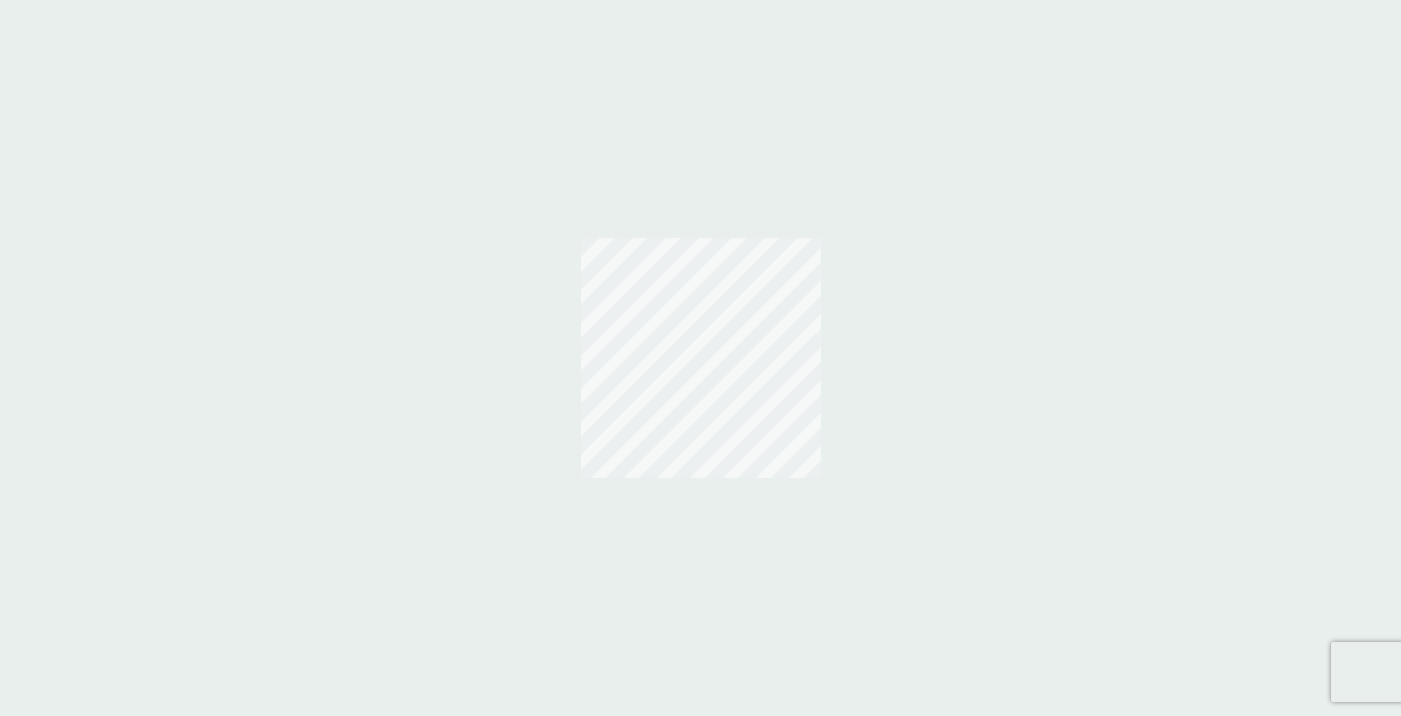 scroll, scrollTop: 0, scrollLeft: 0, axis: both 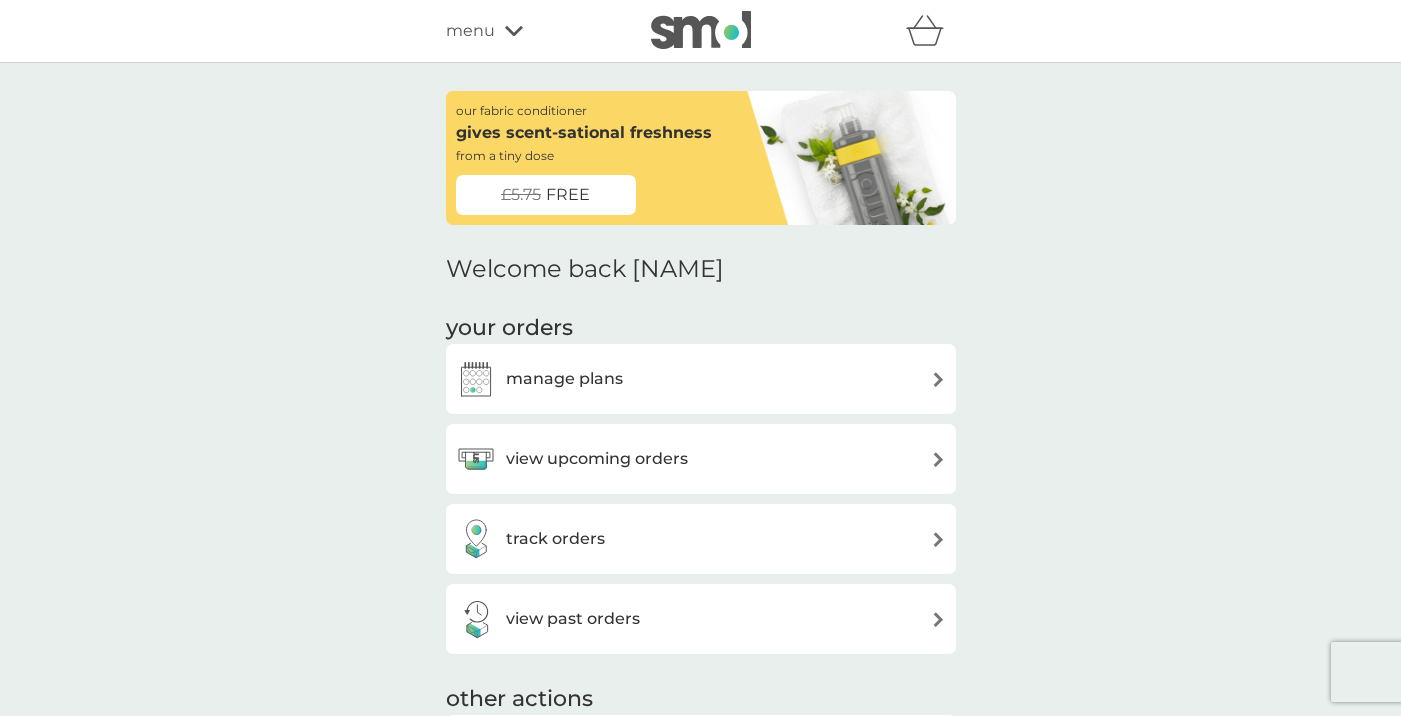 click on "manage plans" at bounding box center [564, 379] 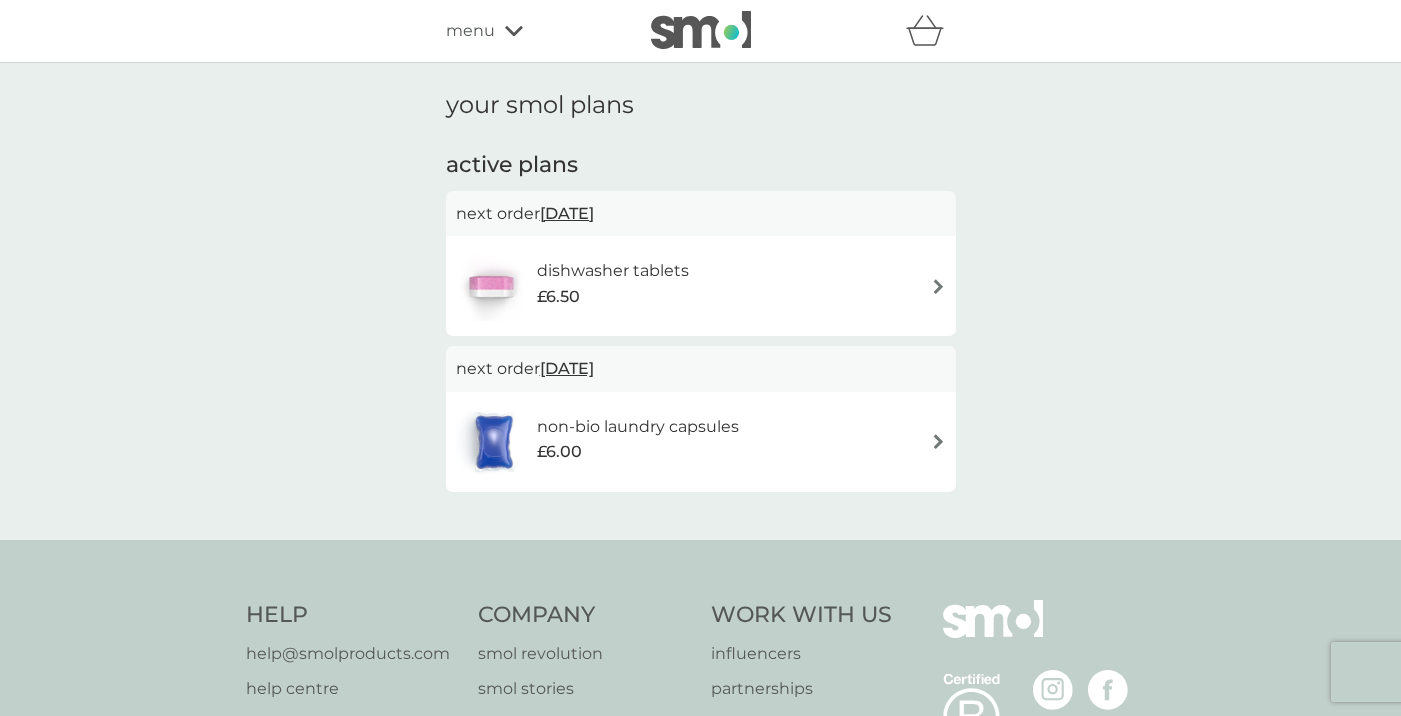 click on "£6.50" at bounding box center (613, 297) 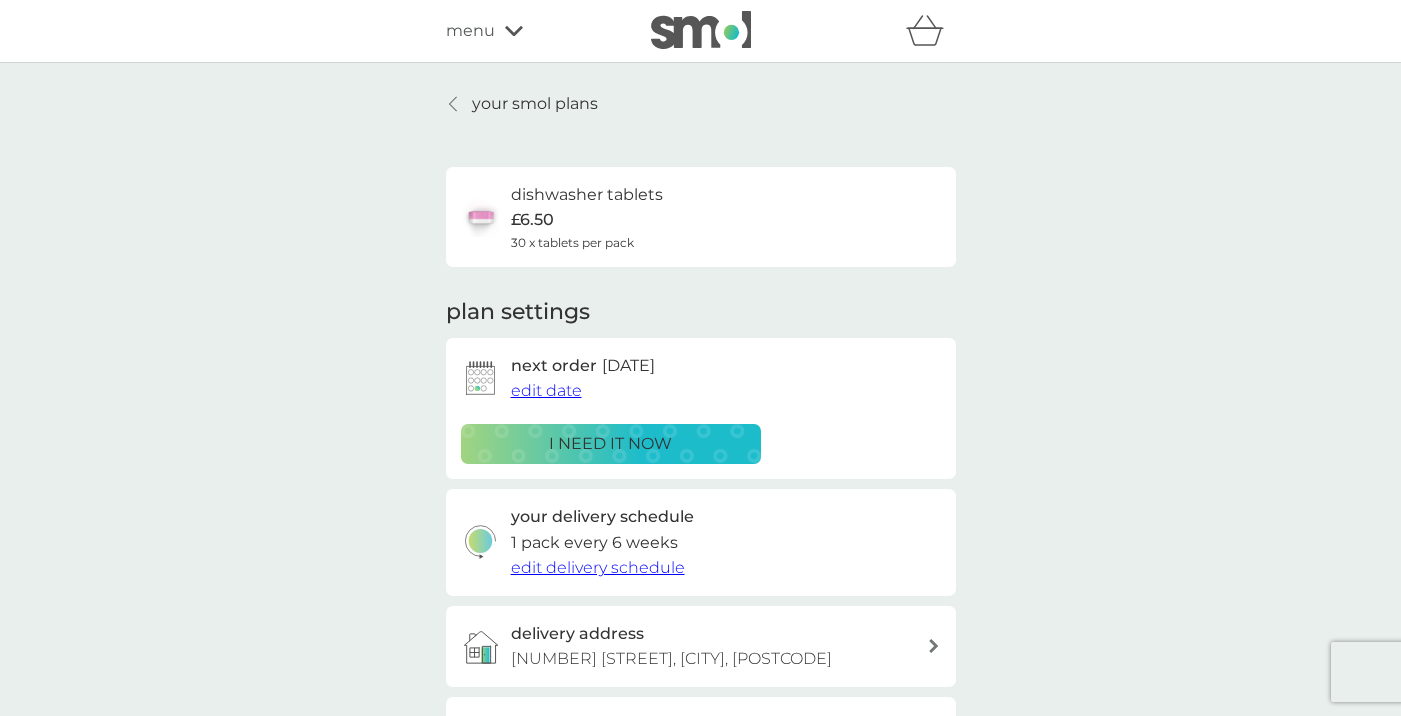 click on "edit date" at bounding box center (546, 391) 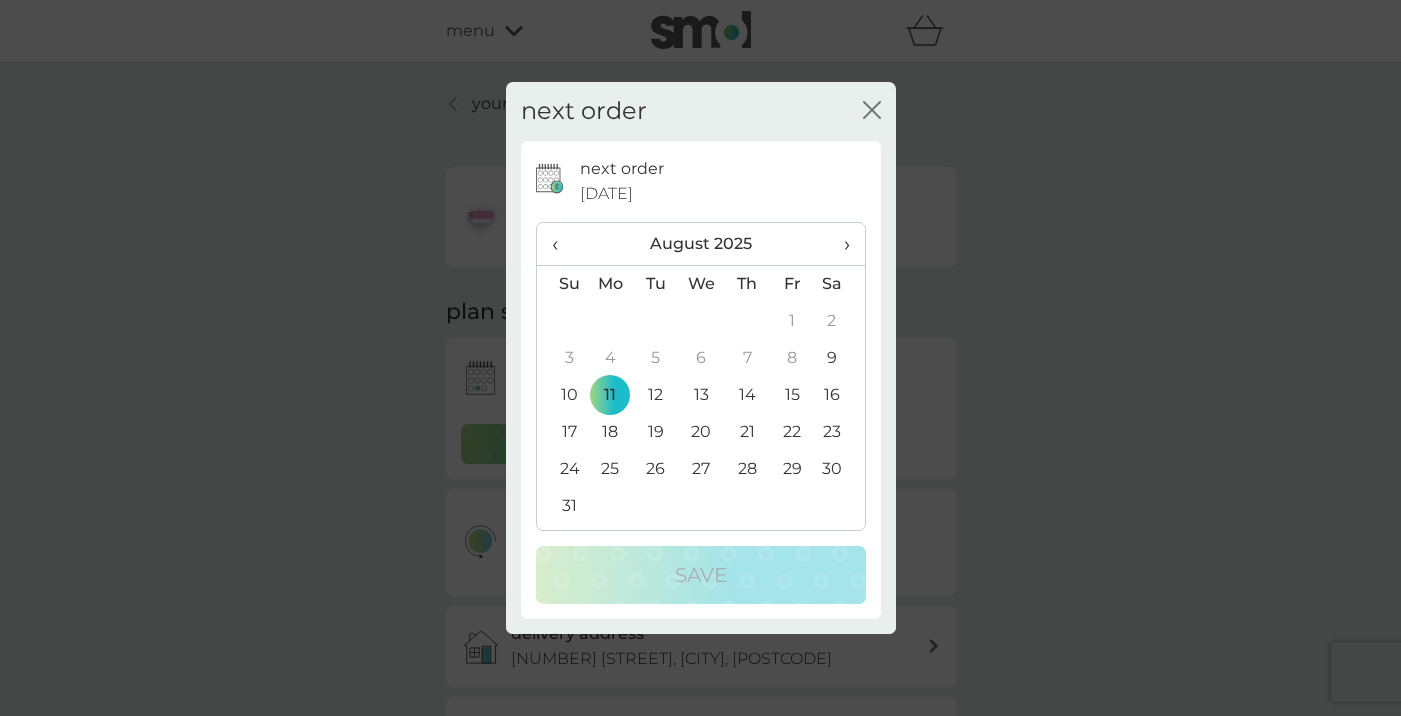 click on "›" at bounding box center (839, 244) 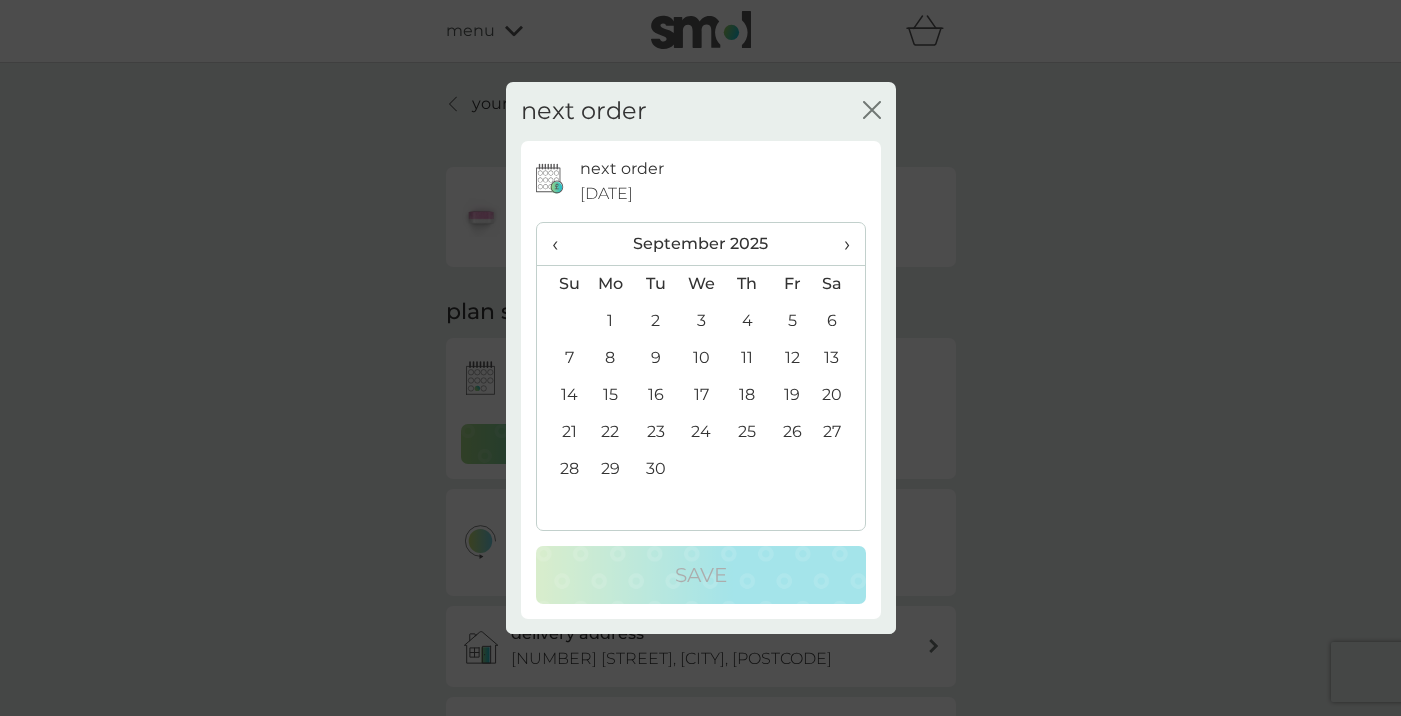 click on "8" at bounding box center [611, 358] 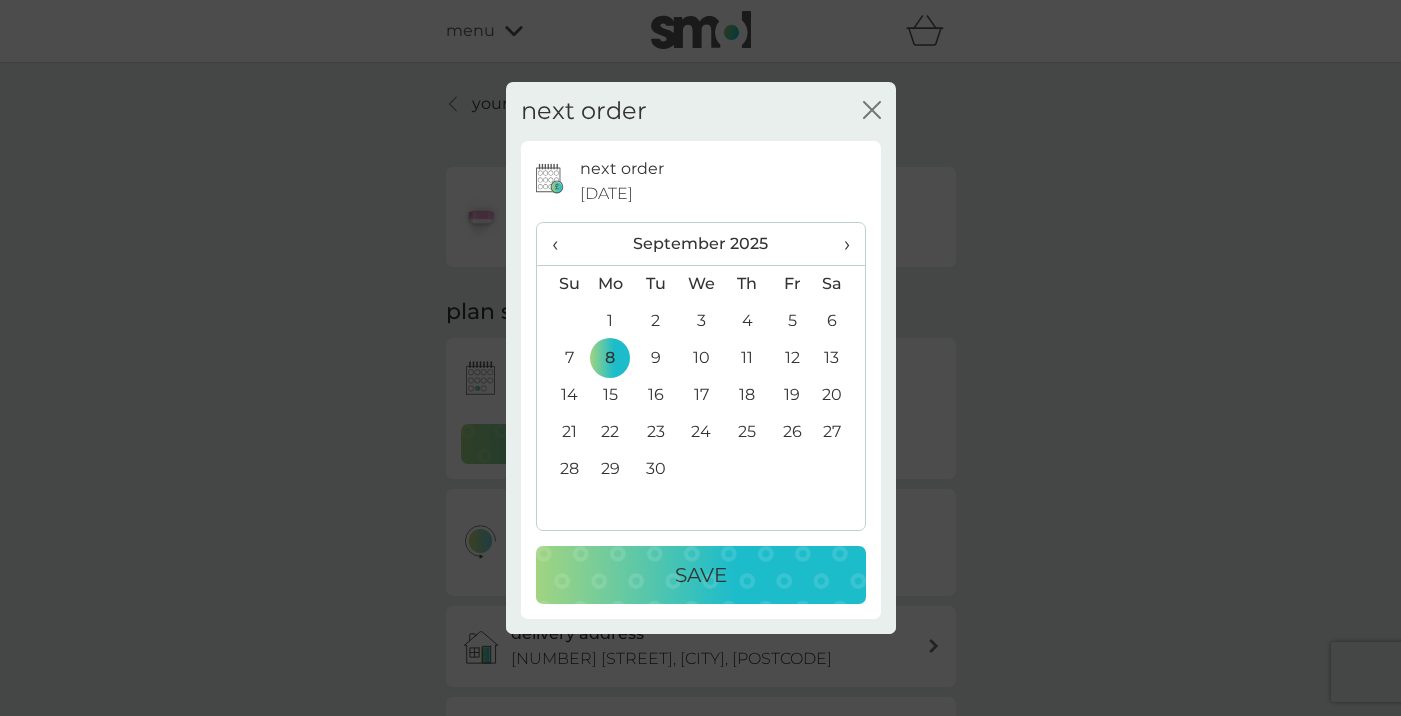 click on "next order [DATE] ‹ [MONTH] [YEAR] › Su Mo Tu We Th Fr Sa 31 1 2 3 4 5 6 7 8 9 10 11 12 13 14 15 16 17 18 19 20 21 22 23 24 25 26 27 28 29 30 1 2 3 4 5 6 7 8 9 10 11 Save" at bounding box center [701, 380] 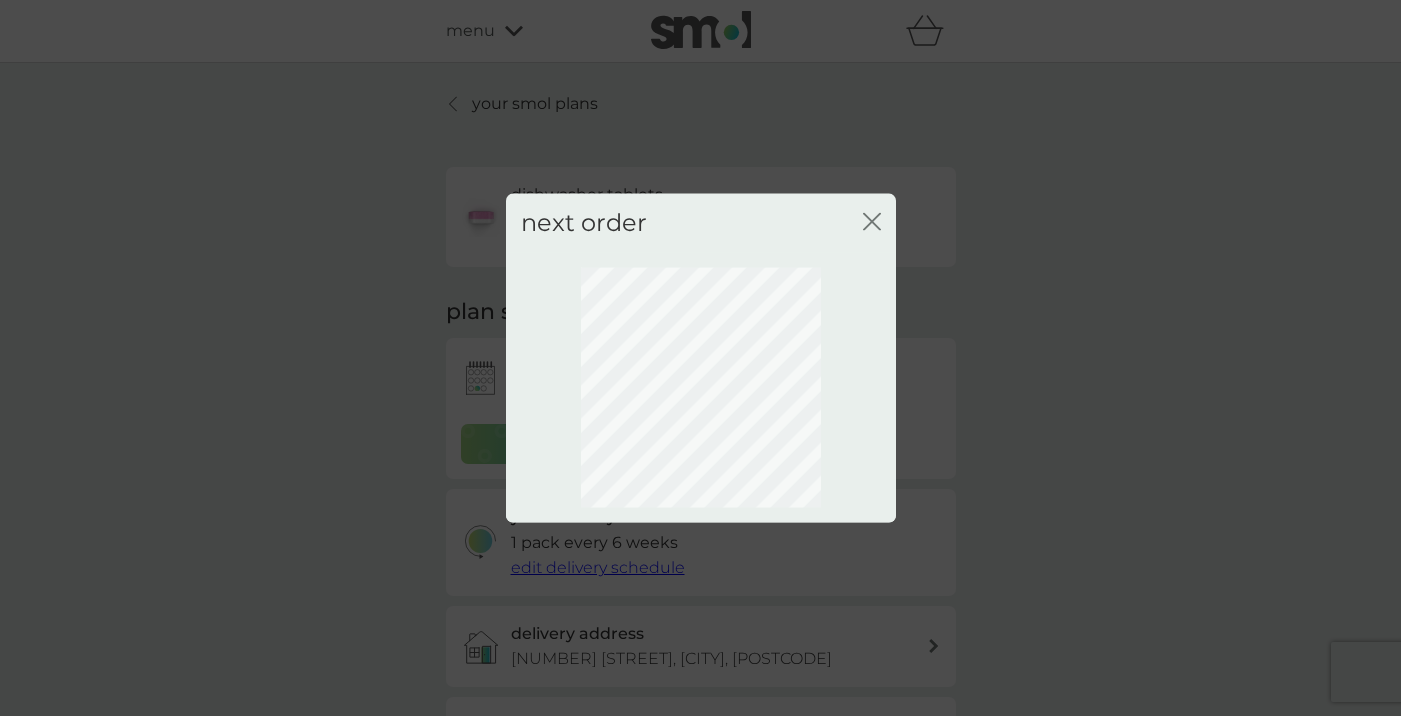 click on "next order close" at bounding box center [700, 358] 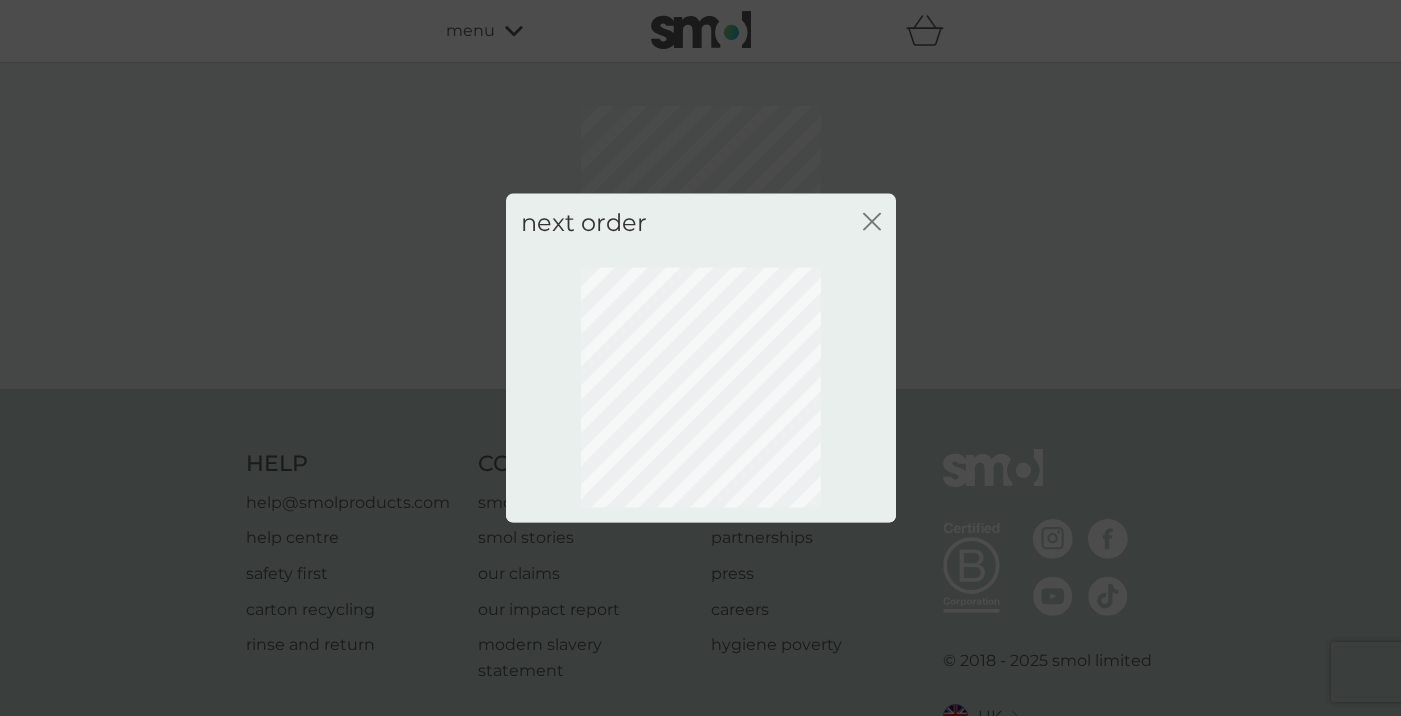 click on "close" at bounding box center [872, 223] 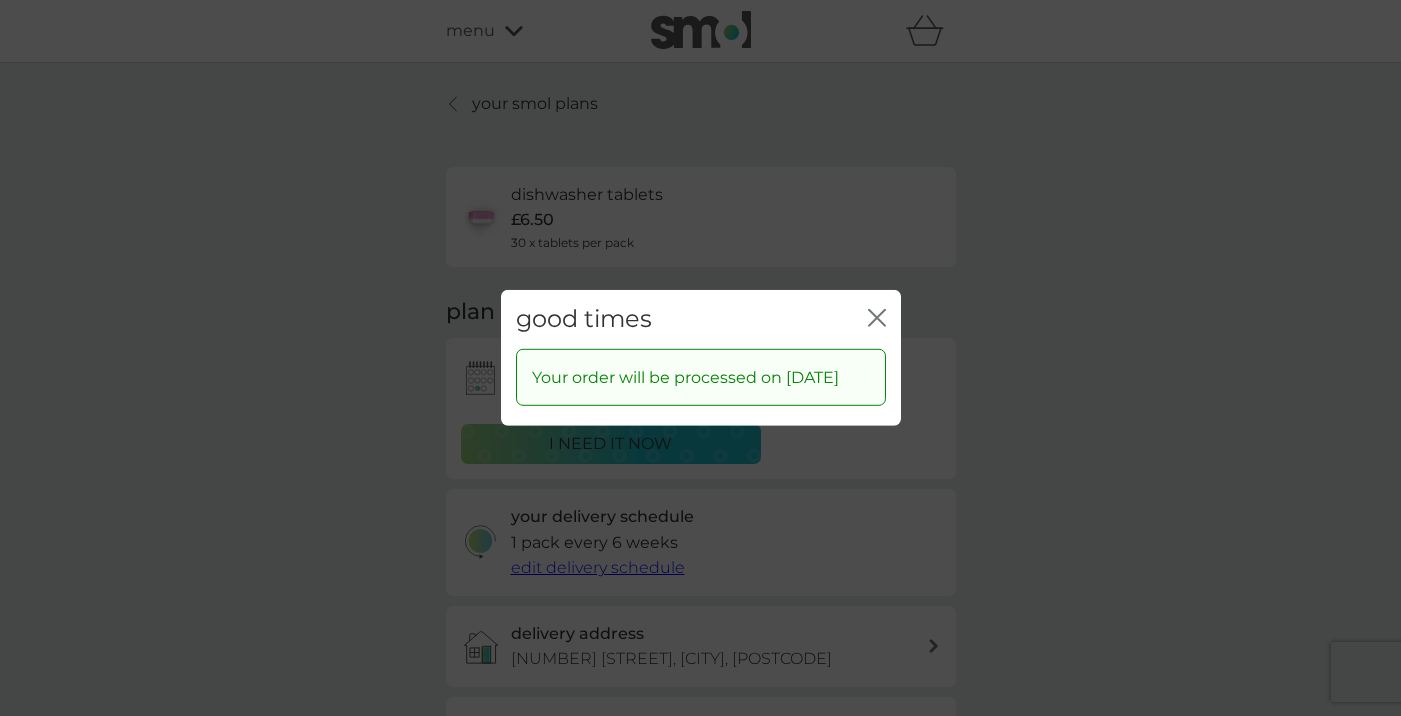 click on "good times close" at bounding box center [701, 319] 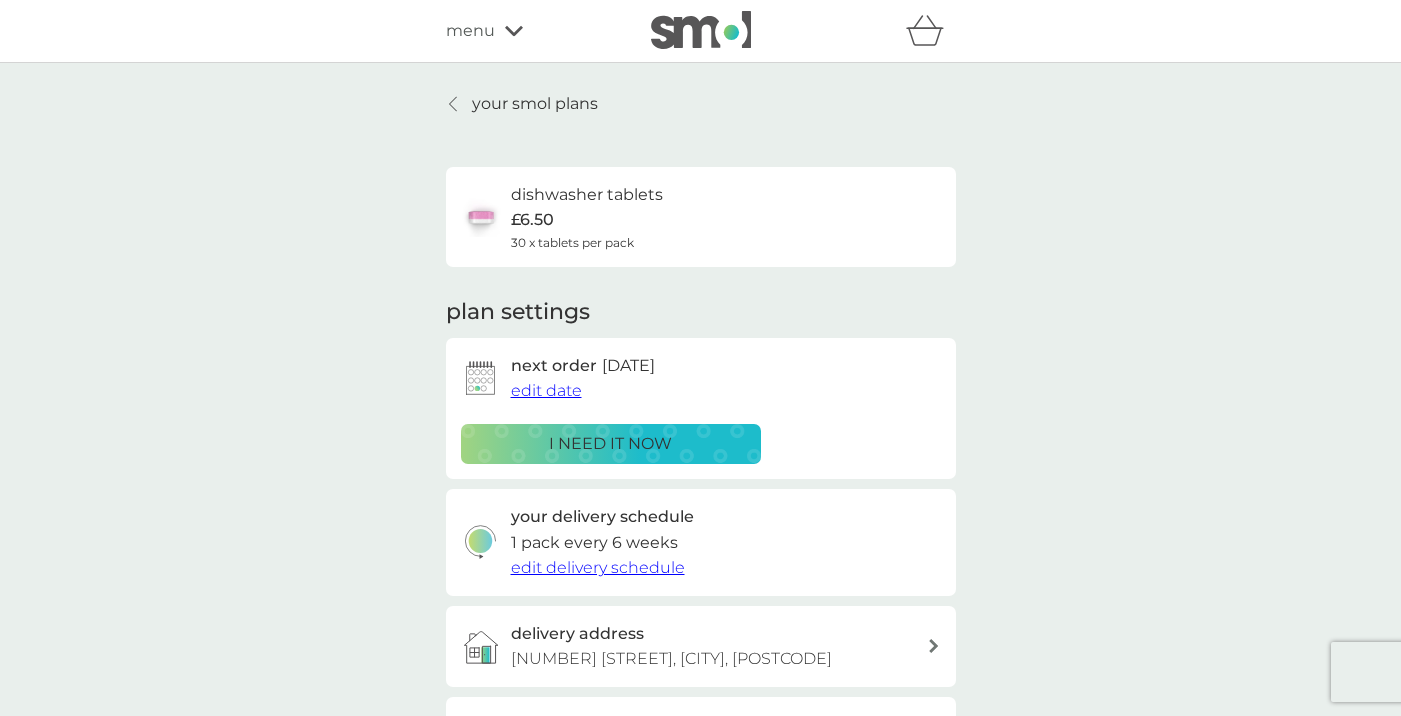 scroll, scrollTop: 0, scrollLeft: 0, axis: both 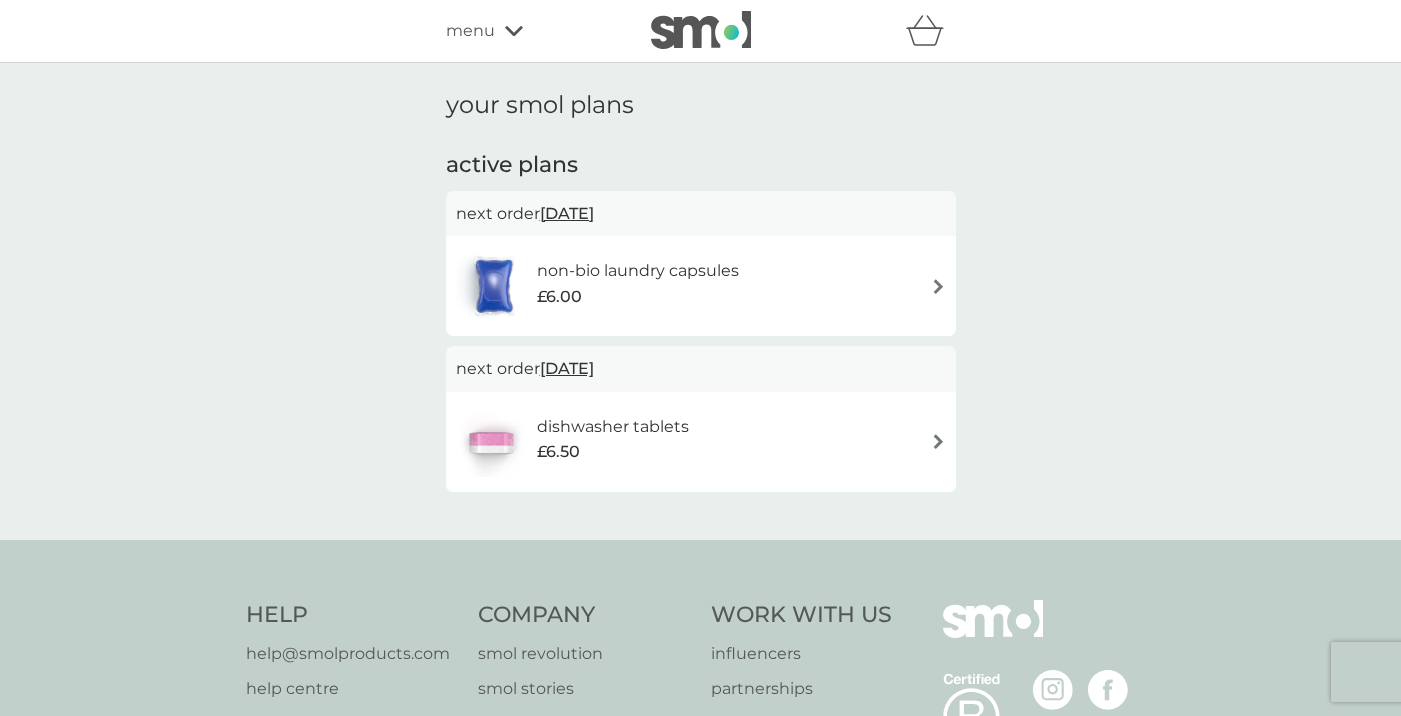 click on "[DATE]" at bounding box center (567, 213) 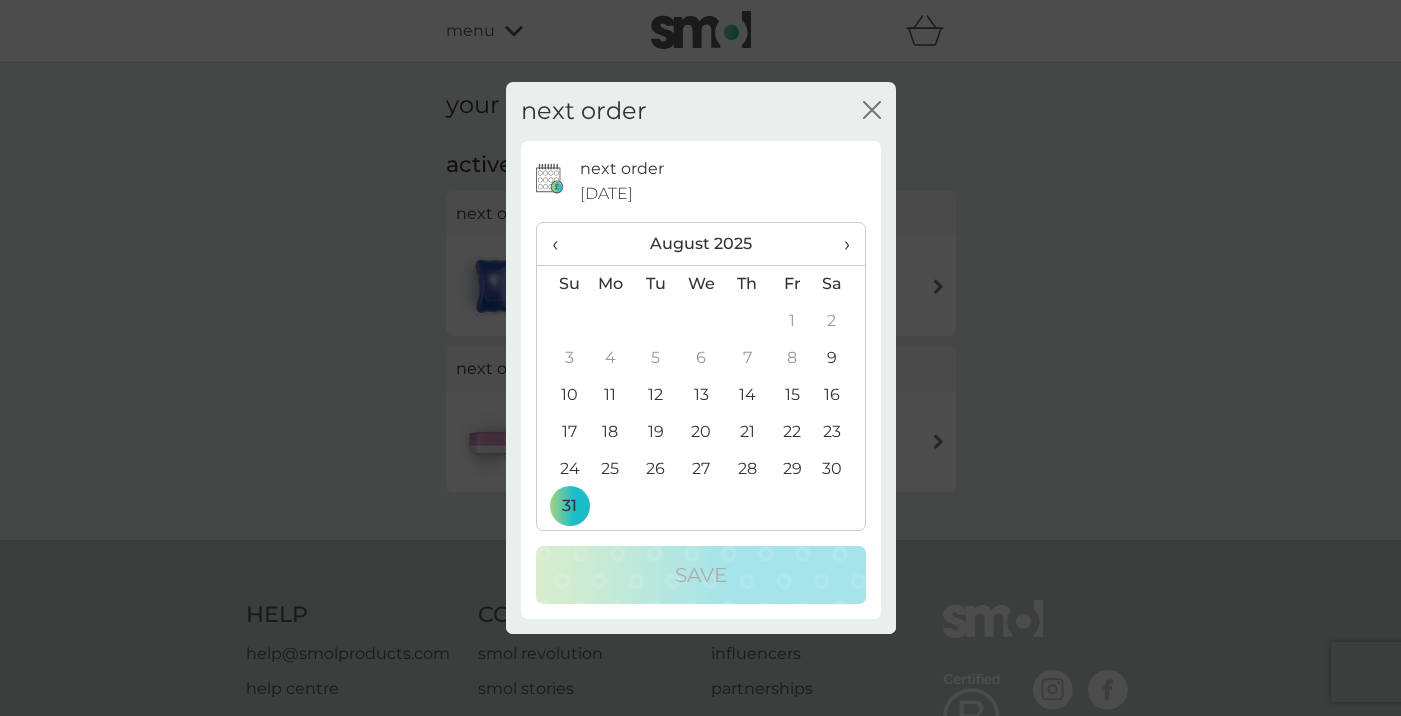 click on "›" at bounding box center (839, 244) 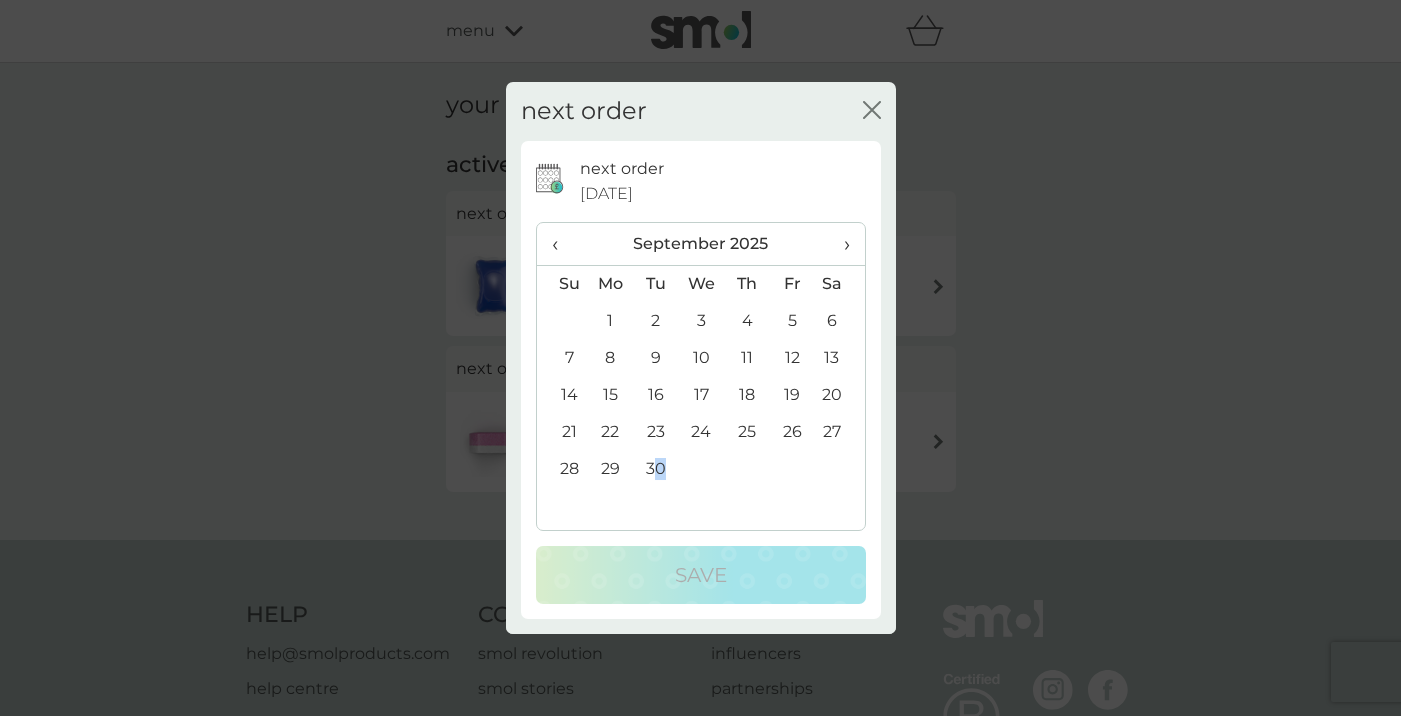 click on "30" at bounding box center [655, 469] 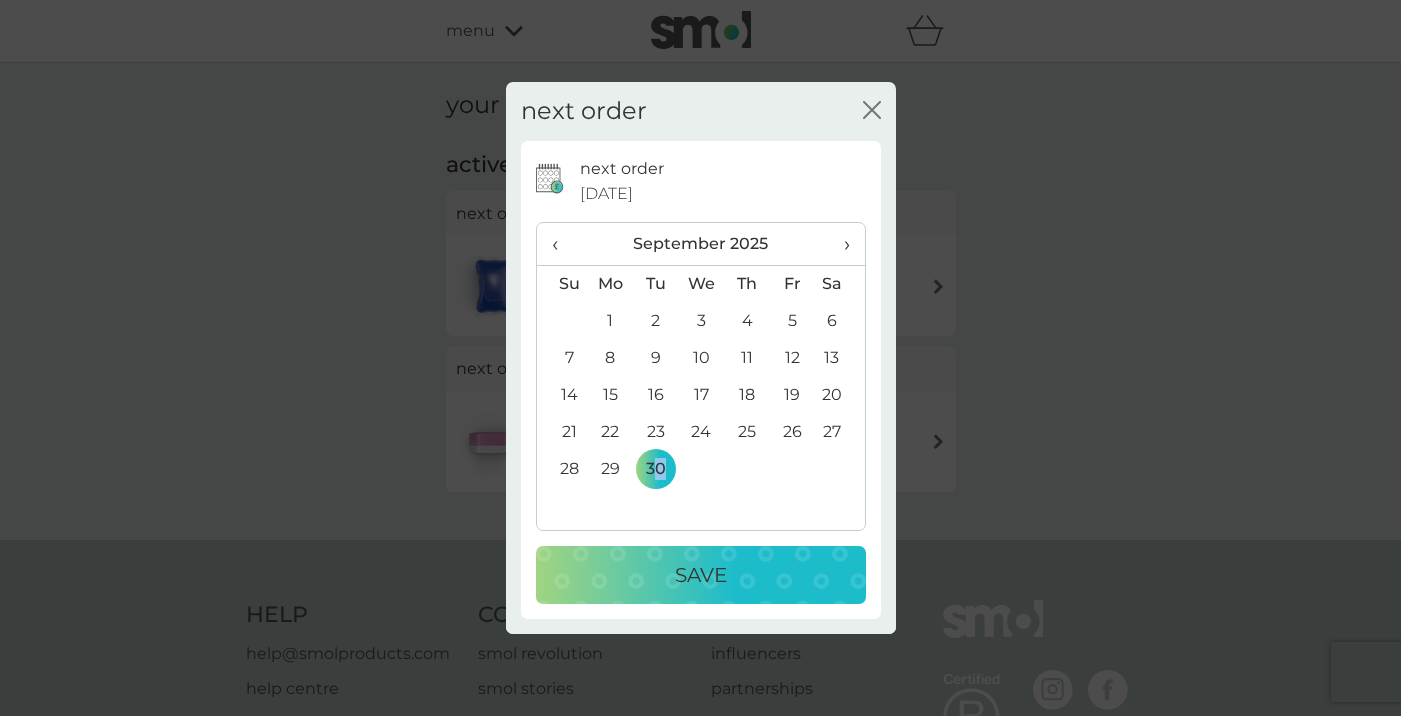 click on "Save" at bounding box center [701, 575] 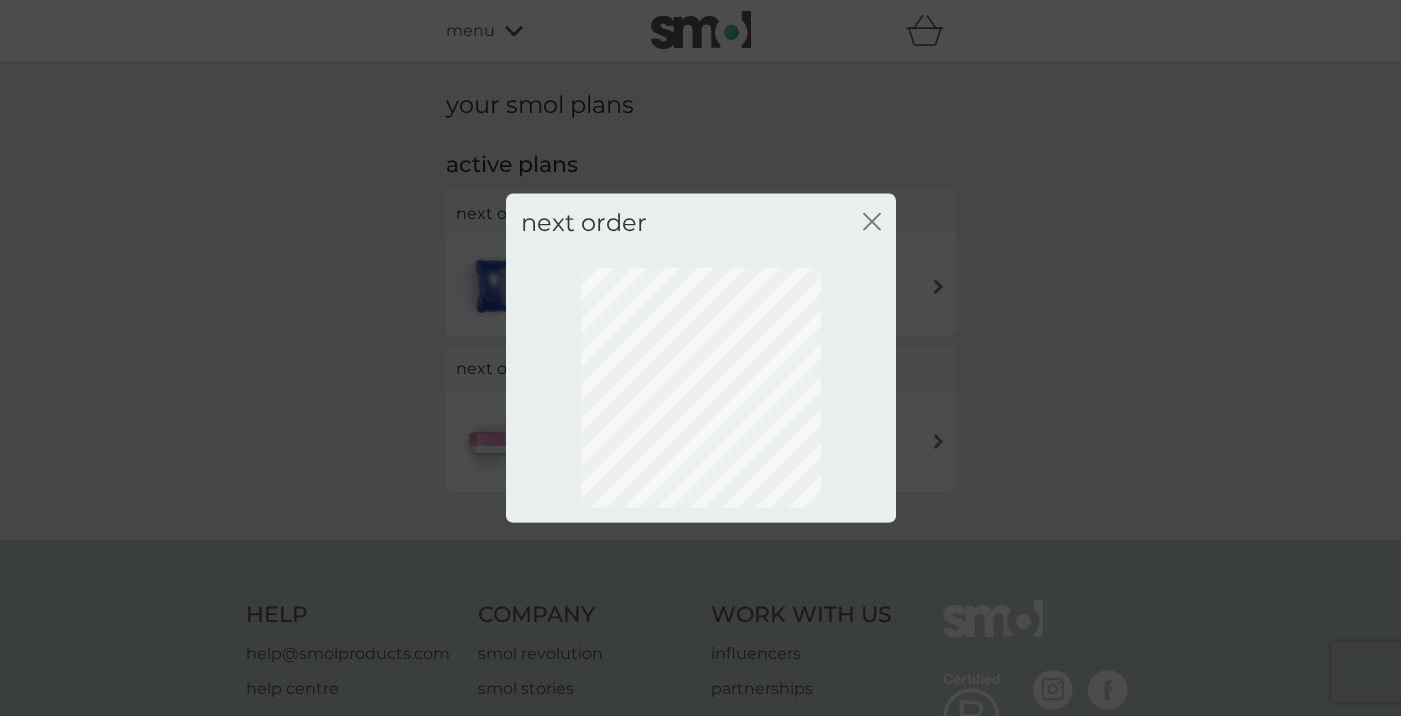 click on "close" at bounding box center [872, 223] 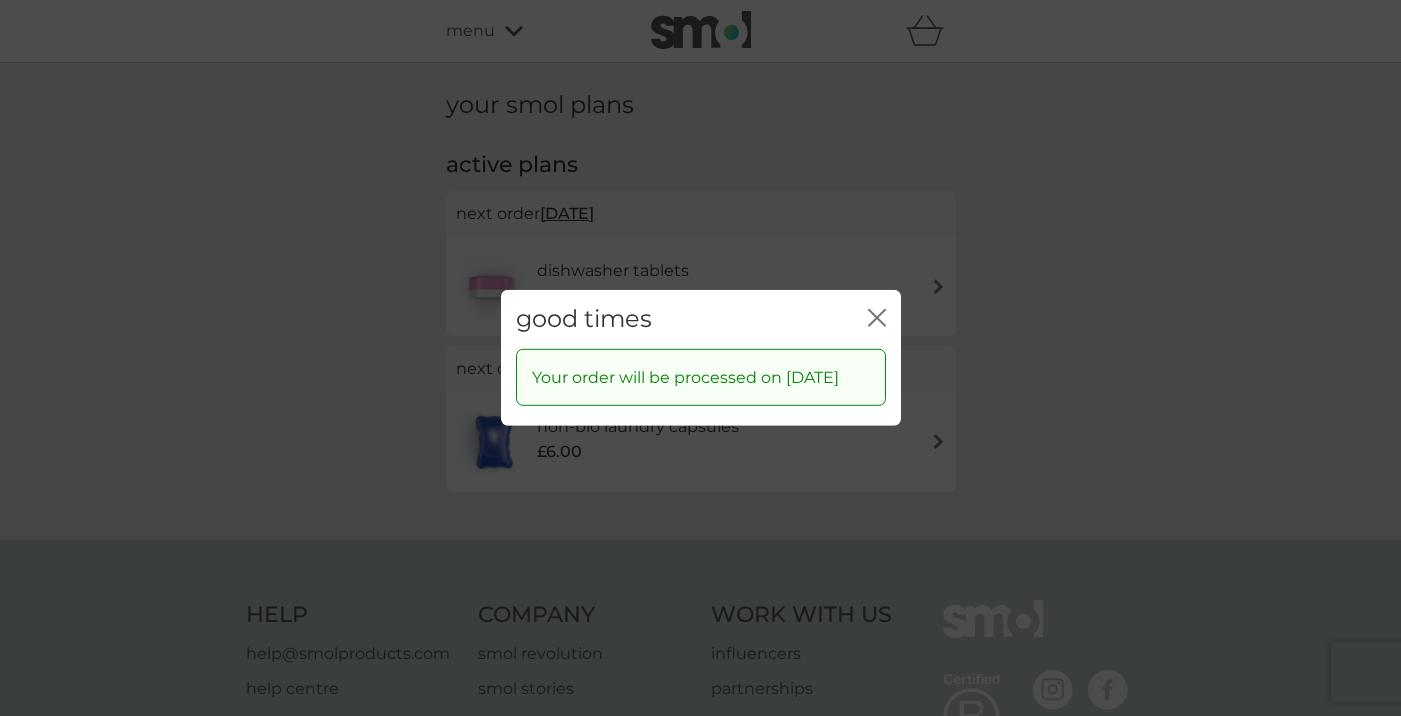 click 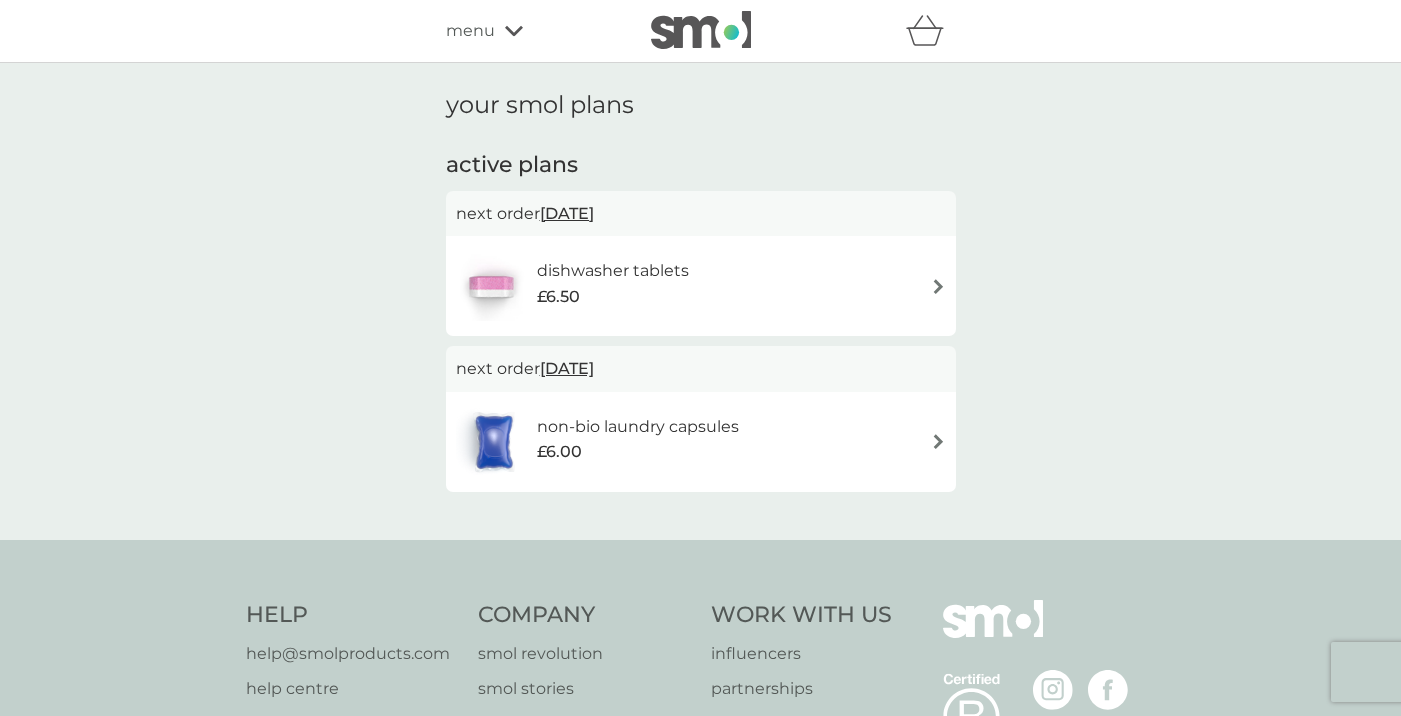 click on "your smol plans active plans next order  [DATE] dishwasher tablets £6.50 next order  [DATE] non-bio laundry capsules £6.00" at bounding box center (700, 301) 